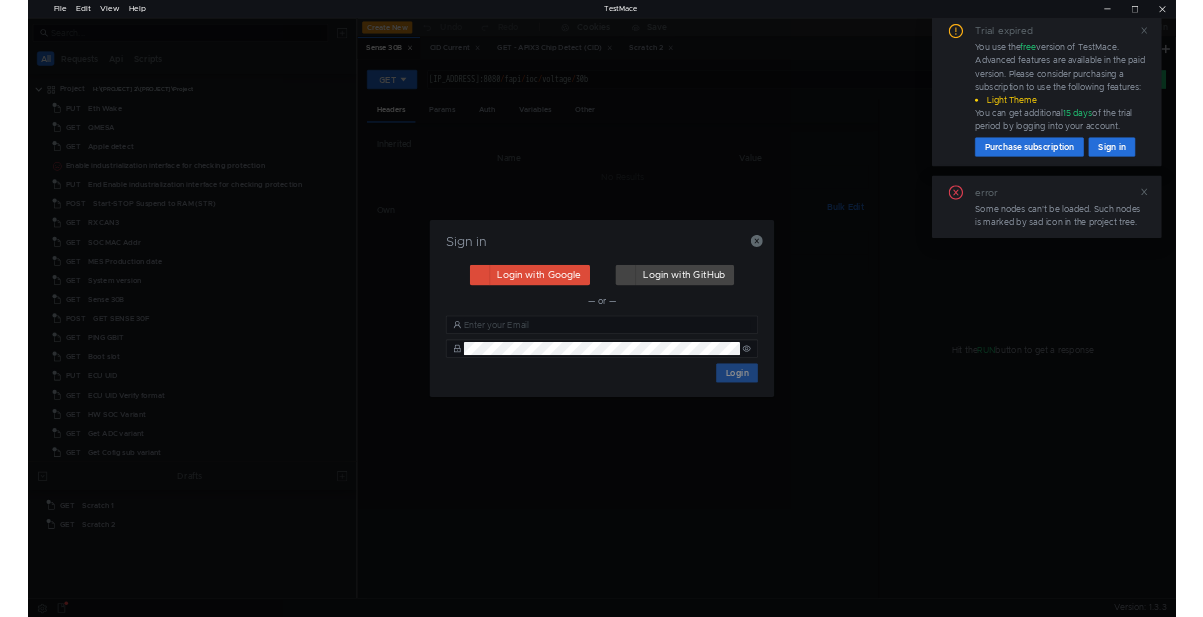 scroll, scrollTop: 0, scrollLeft: 0, axis: both 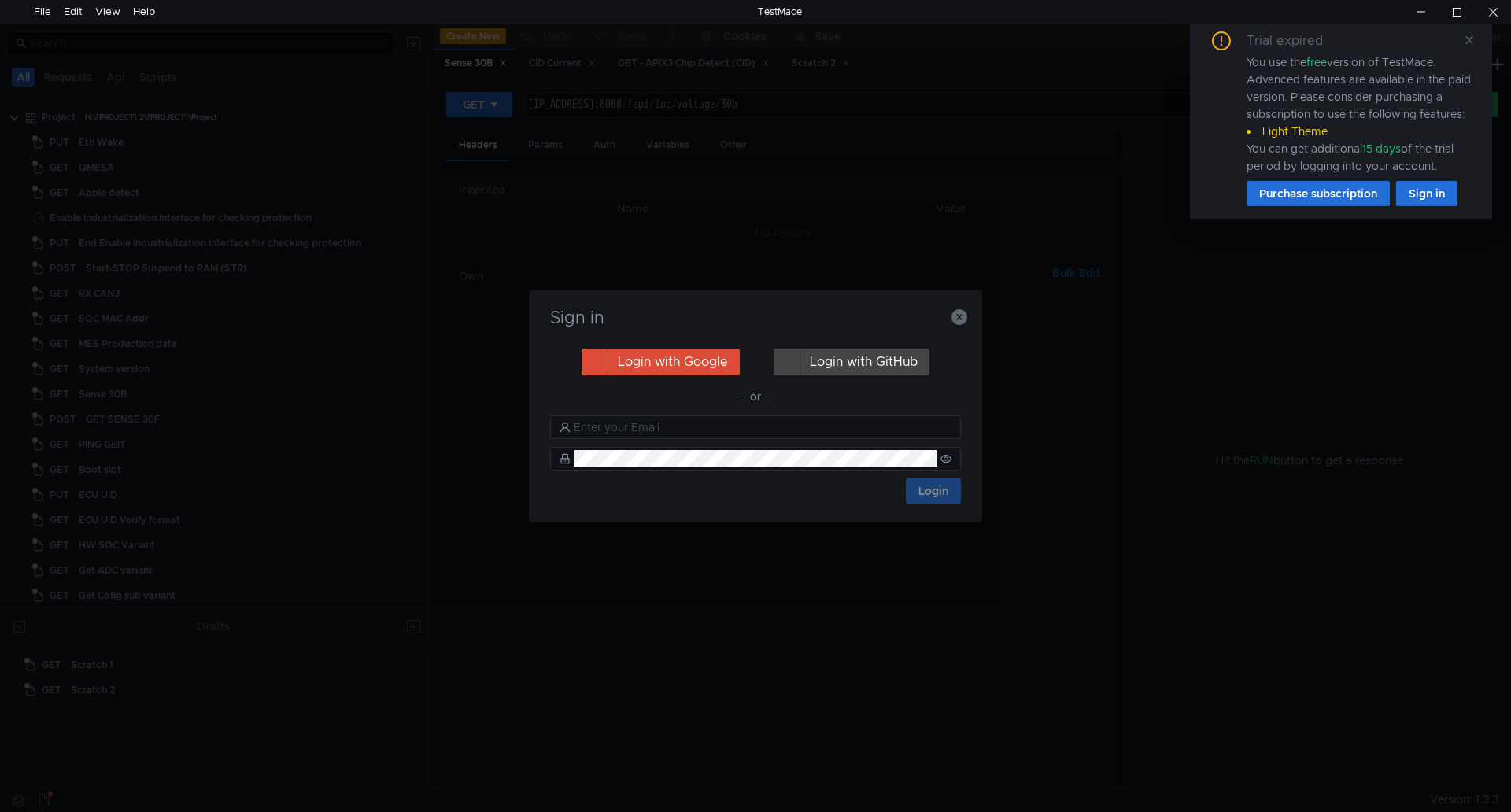 drag, startPoint x: 946, startPoint y: 319, endPoint x: 955, endPoint y: 316, distance: 9.486833 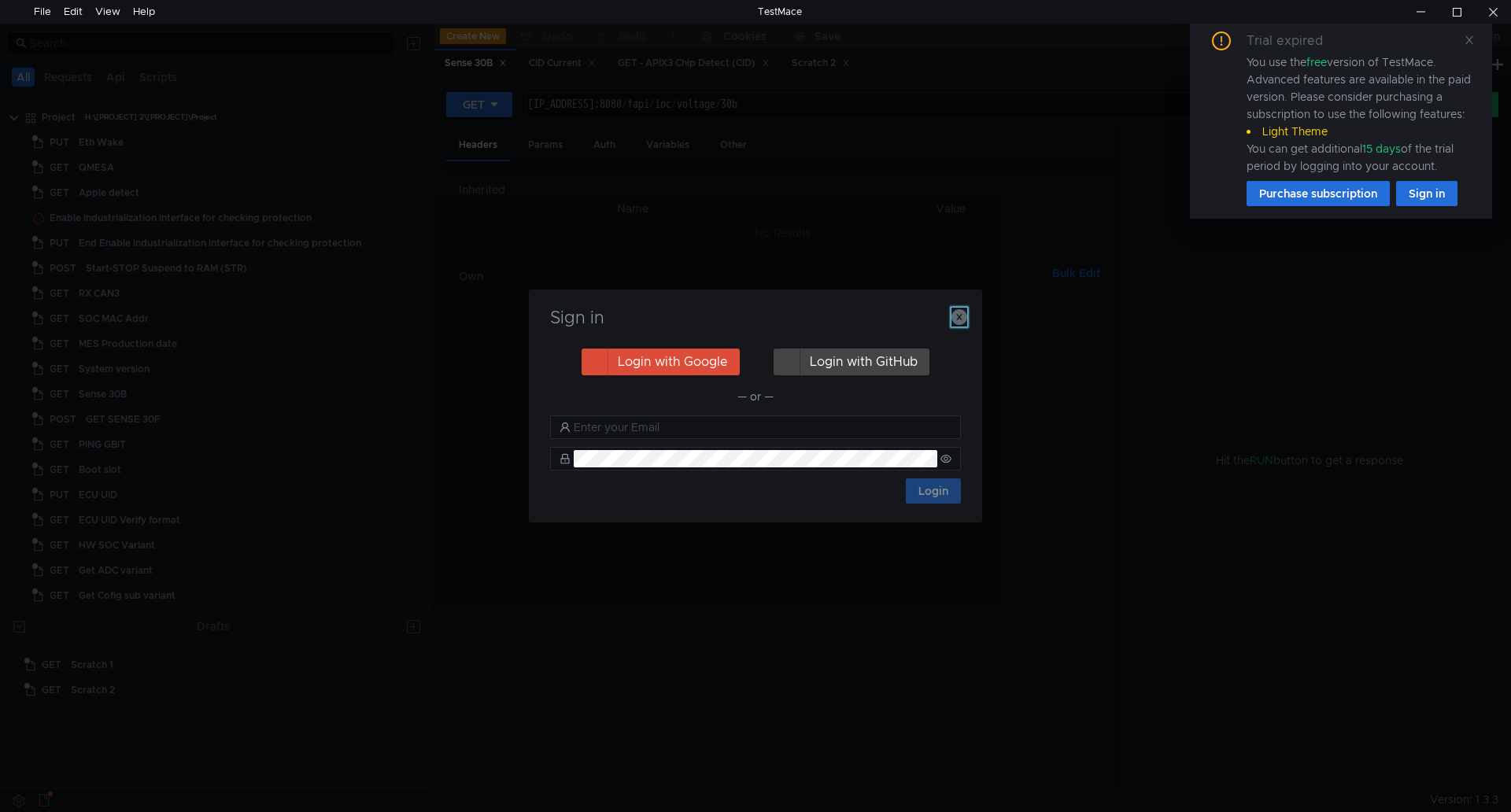 click at bounding box center [959, 317] 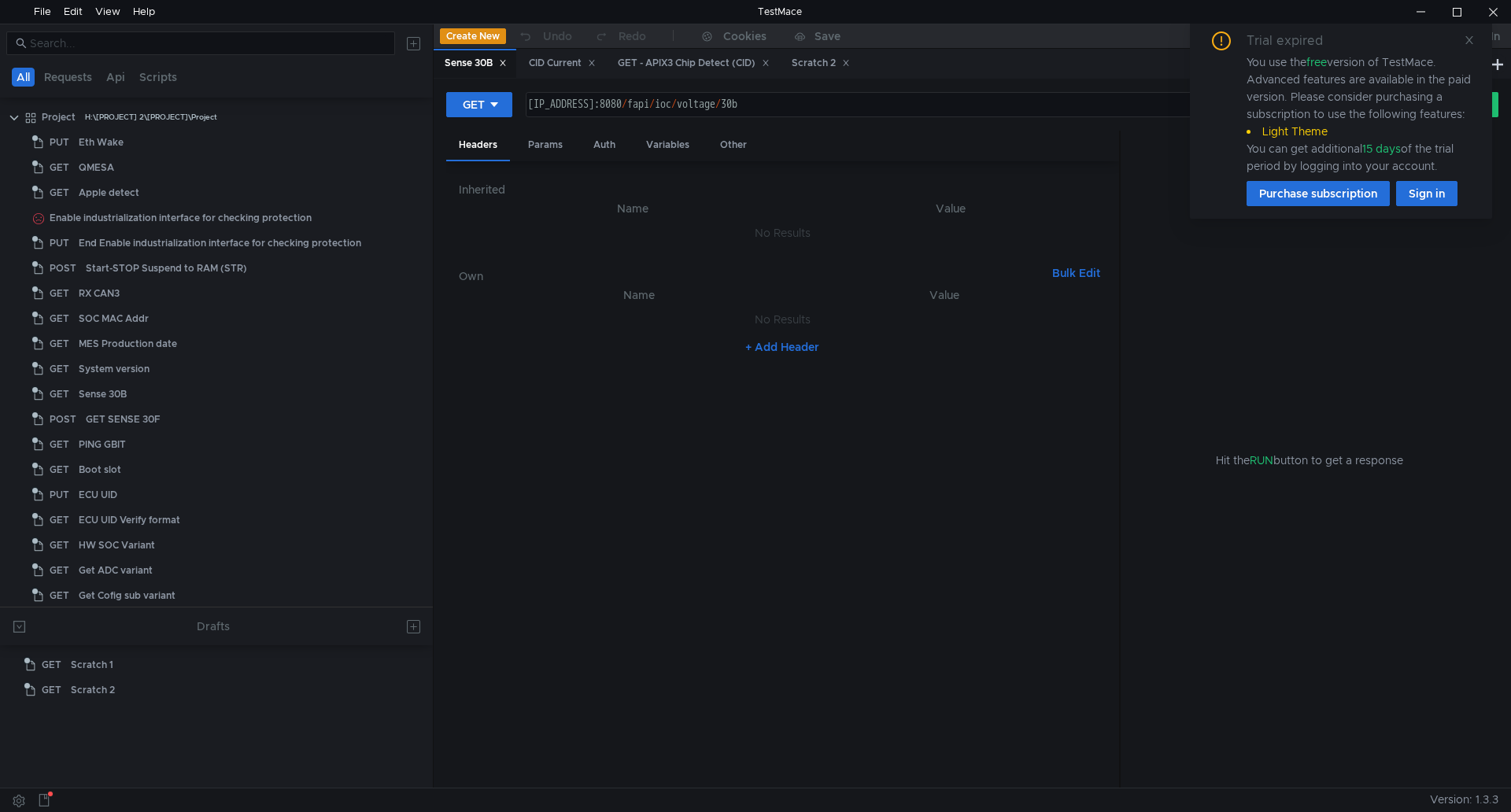 click on "Trial expired  You use the  free  version of TestMace. Advanced features are available in the paid version. Please consider purchasing a subscription to use the following features:  Light Theme  You can get additional  15 days  of the trial period by logging into your account.  Purchase subscription Sign in" at bounding box center [1341, 119] 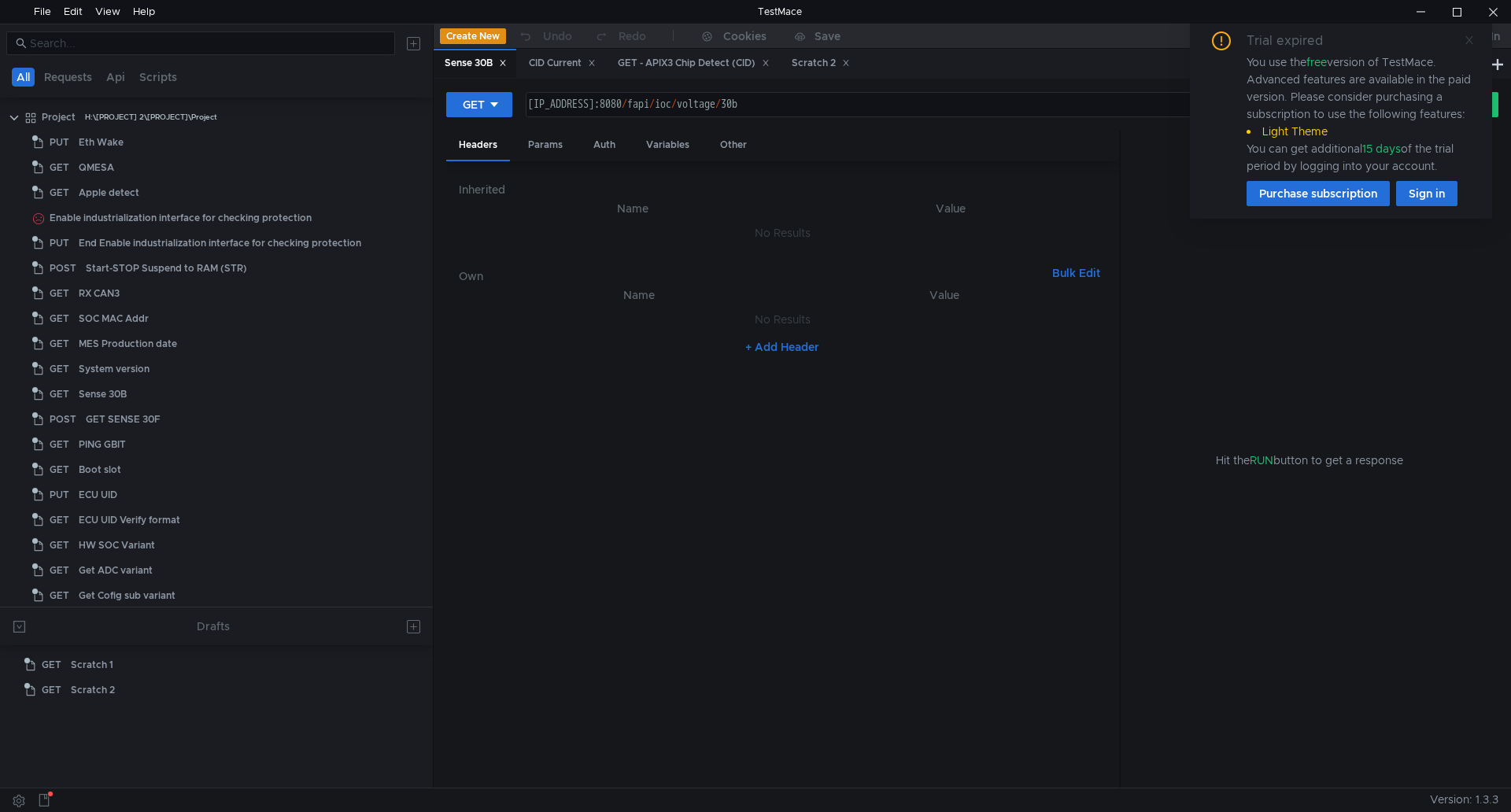 click at bounding box center [1469, 40] 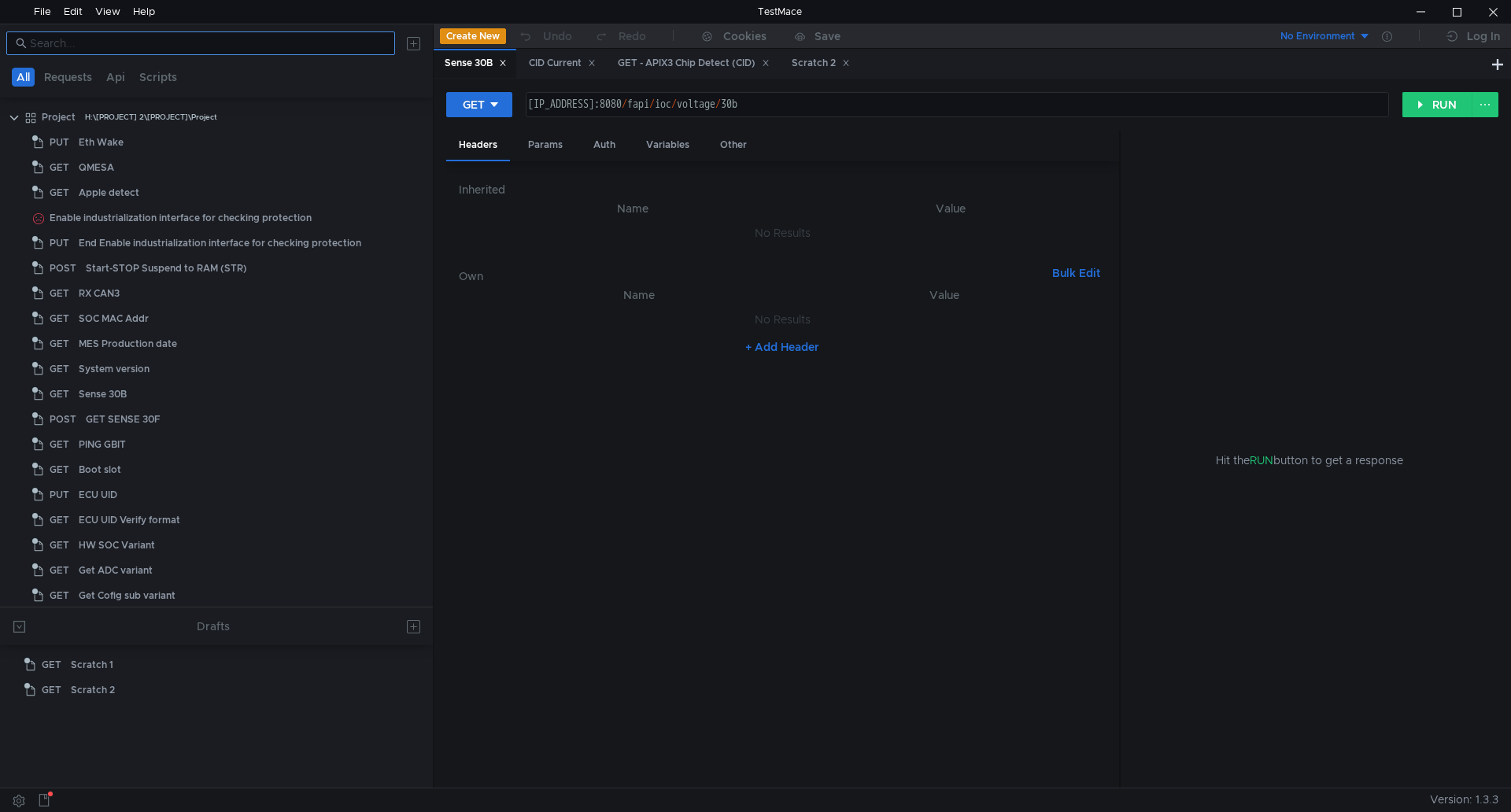 click at bounding box center (201, 43) 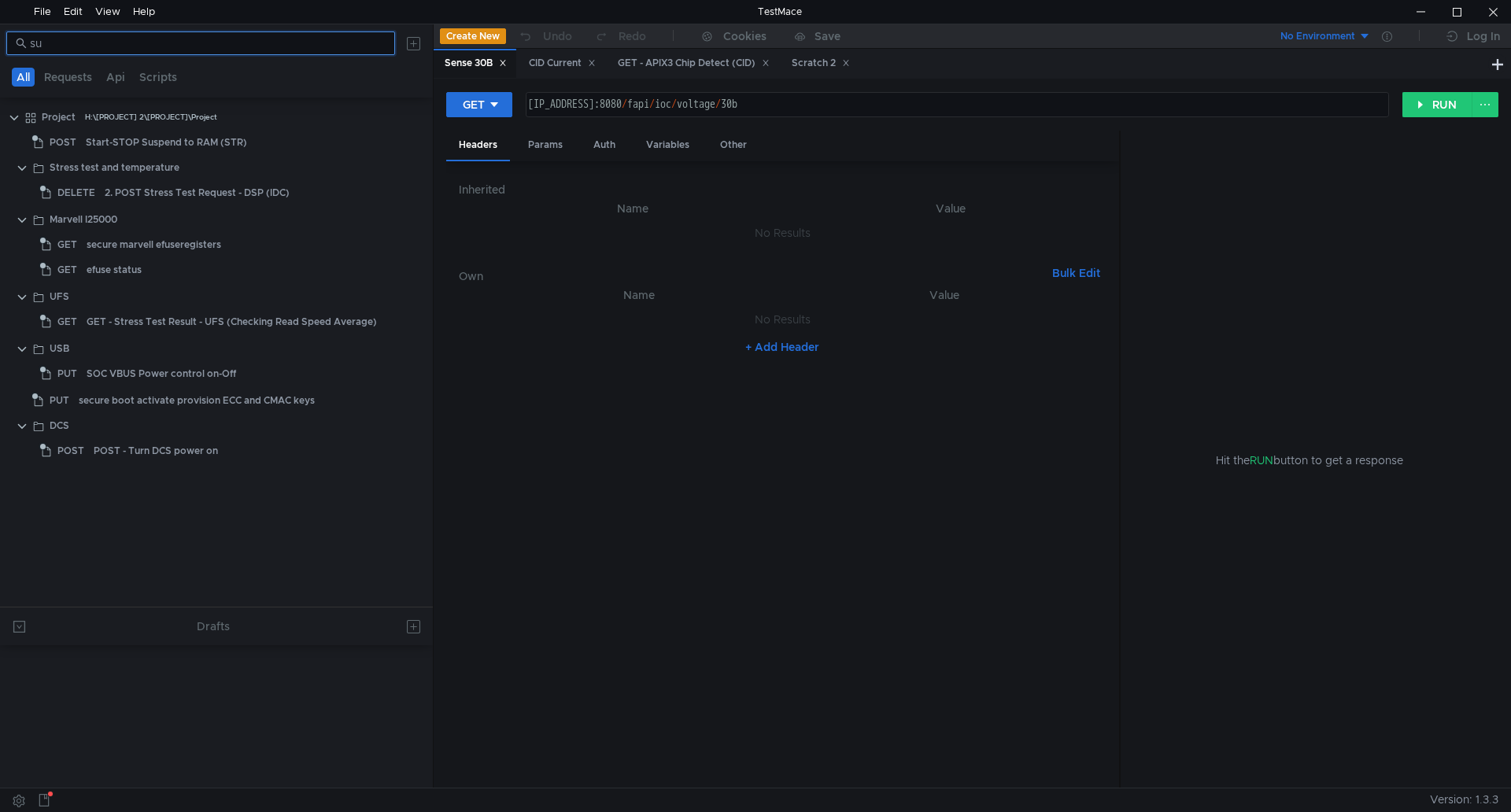 type on "s" 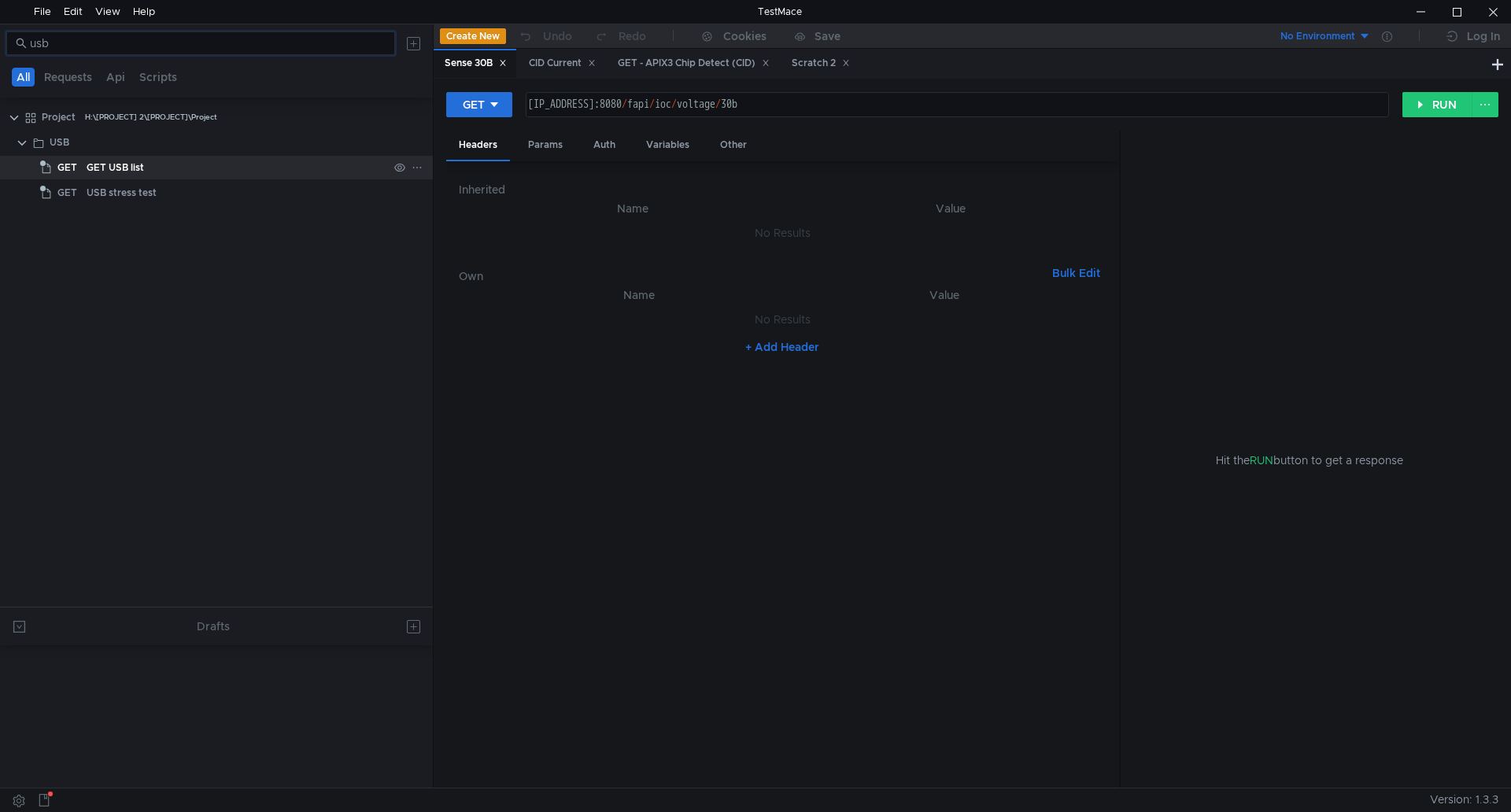 type on "usb" 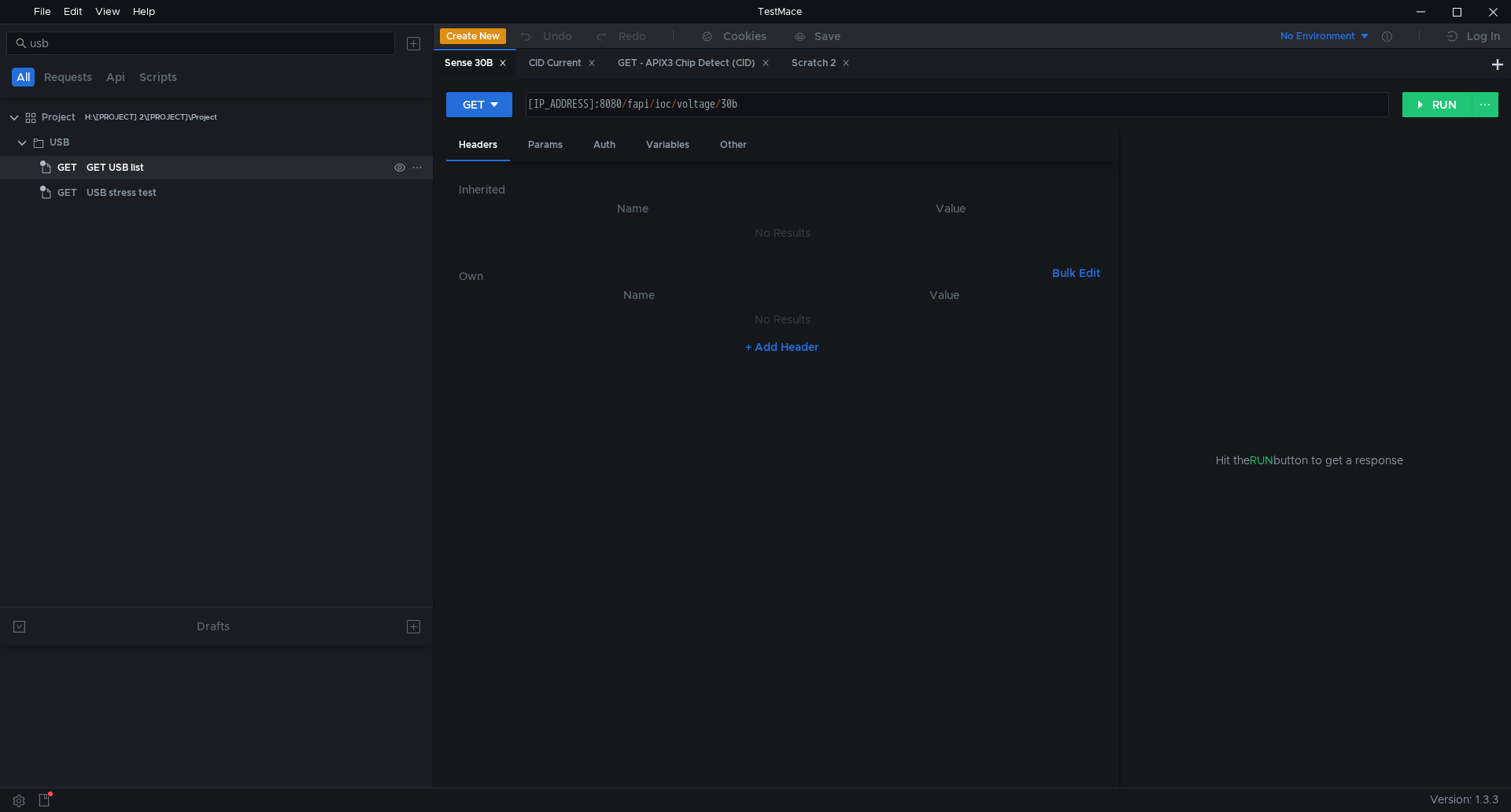 click on "GET USB list" at bounding box center (237, 168) 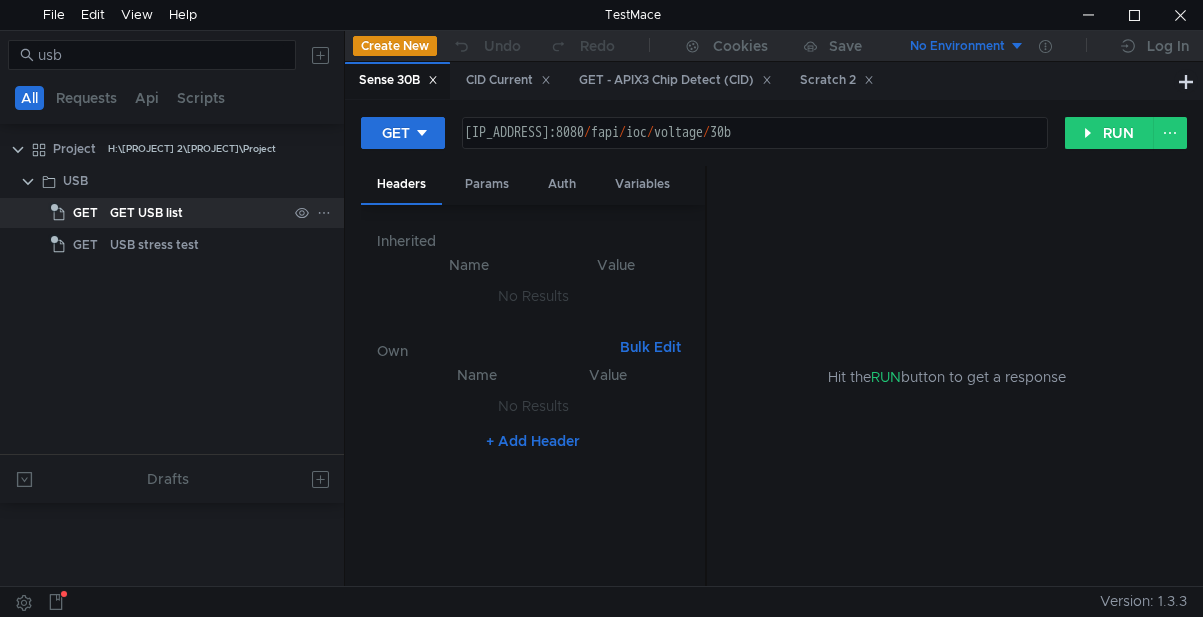 click on "GET USB list" at bounding box center [146, 213] 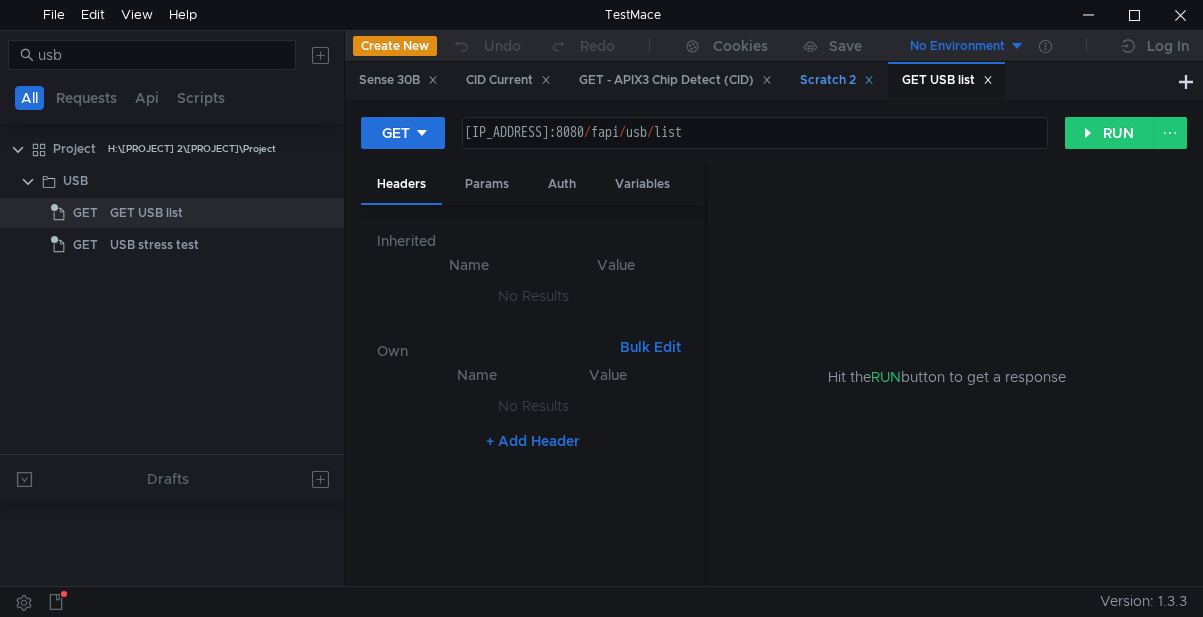 click at bounding box center [433, 80] 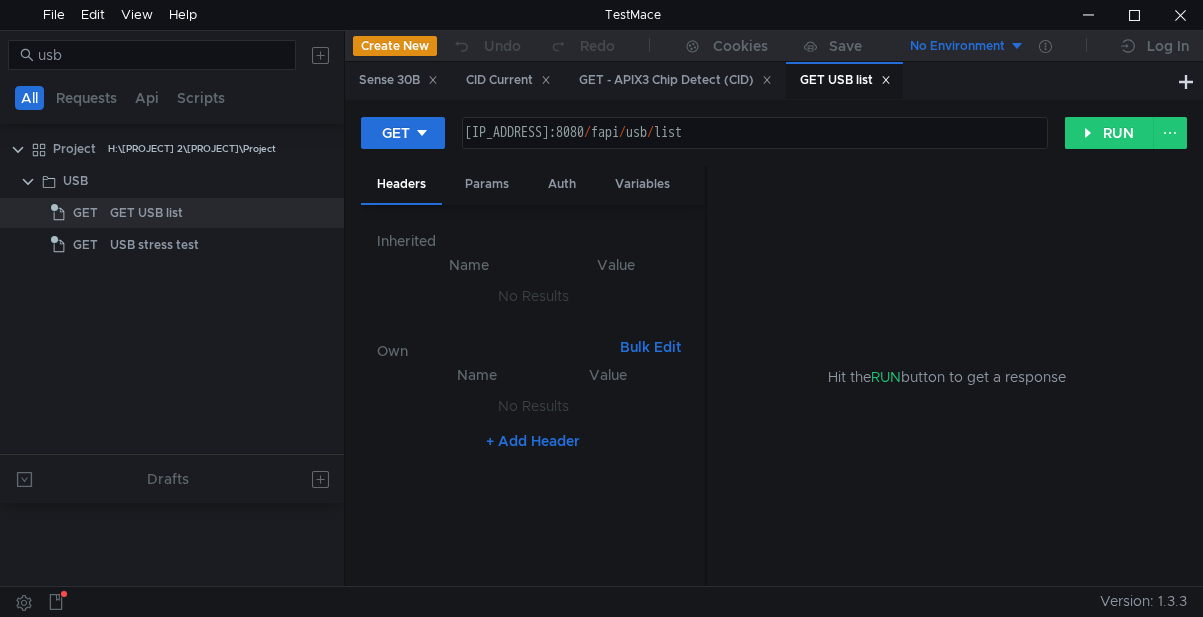 click on "GET USB list" at bounding box center [845, 80] 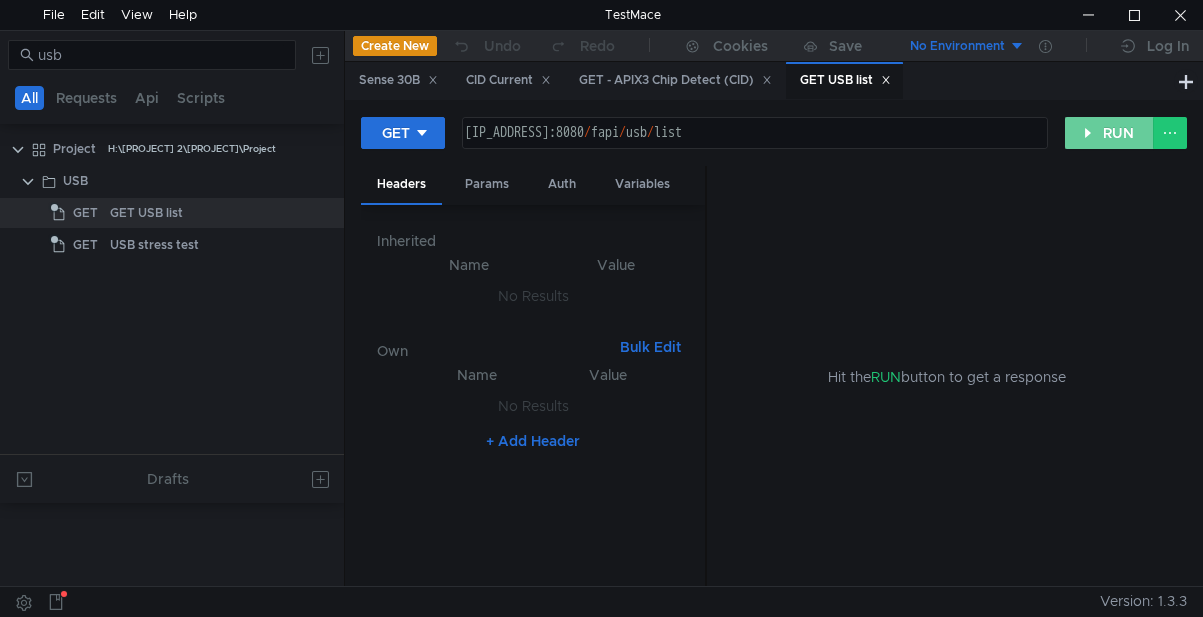 click on "RUN" at bounding box center [1109, 133] 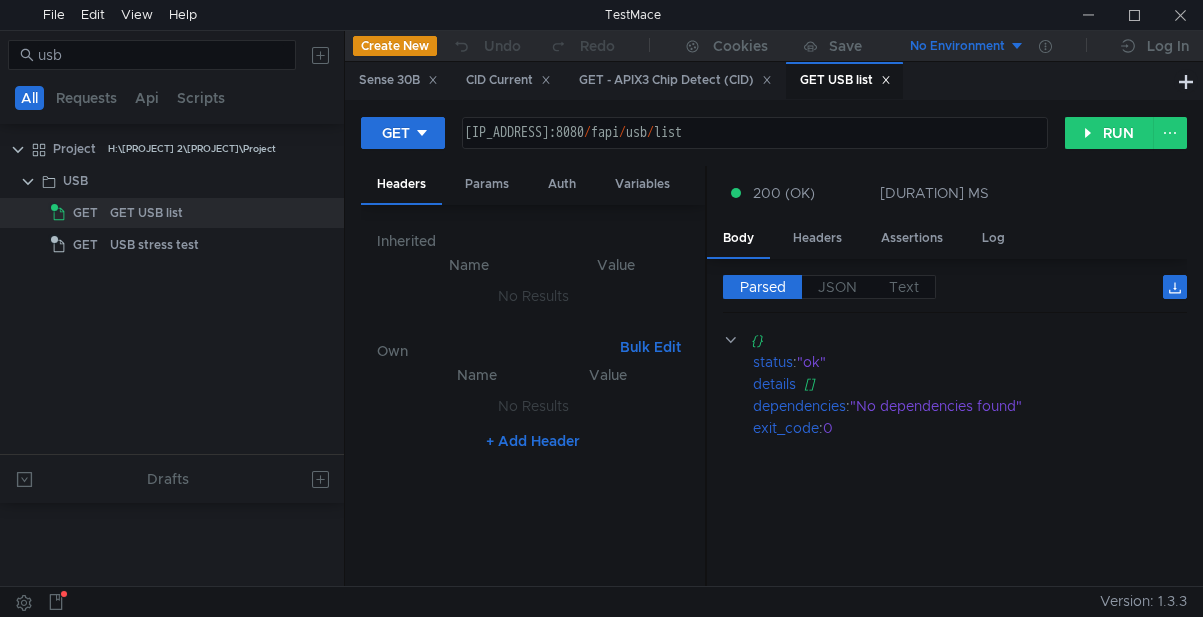 click on "[IP_ADDRESS]:8080 / fapi / usb / list" at bounding box center [753, 149] 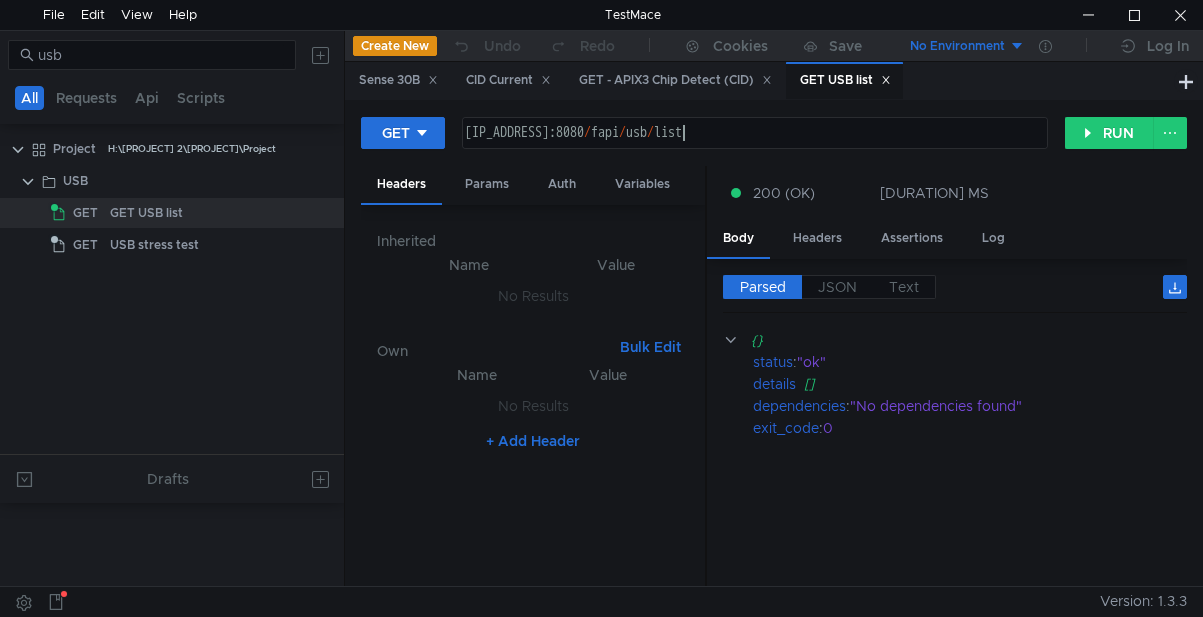 click on "[IP_ADDRESS]:8080 / fapi / usb / list" at bounding box center [753, 149] 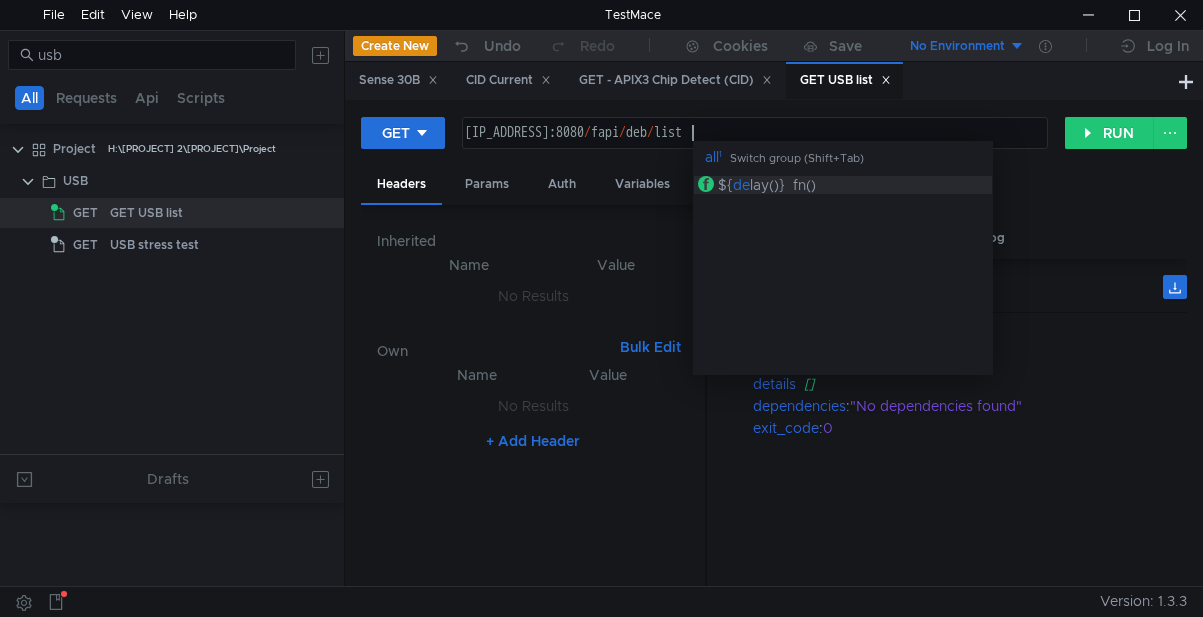 scroll, scrollTop: 0, scrollLeft: 17, axis: horizontal 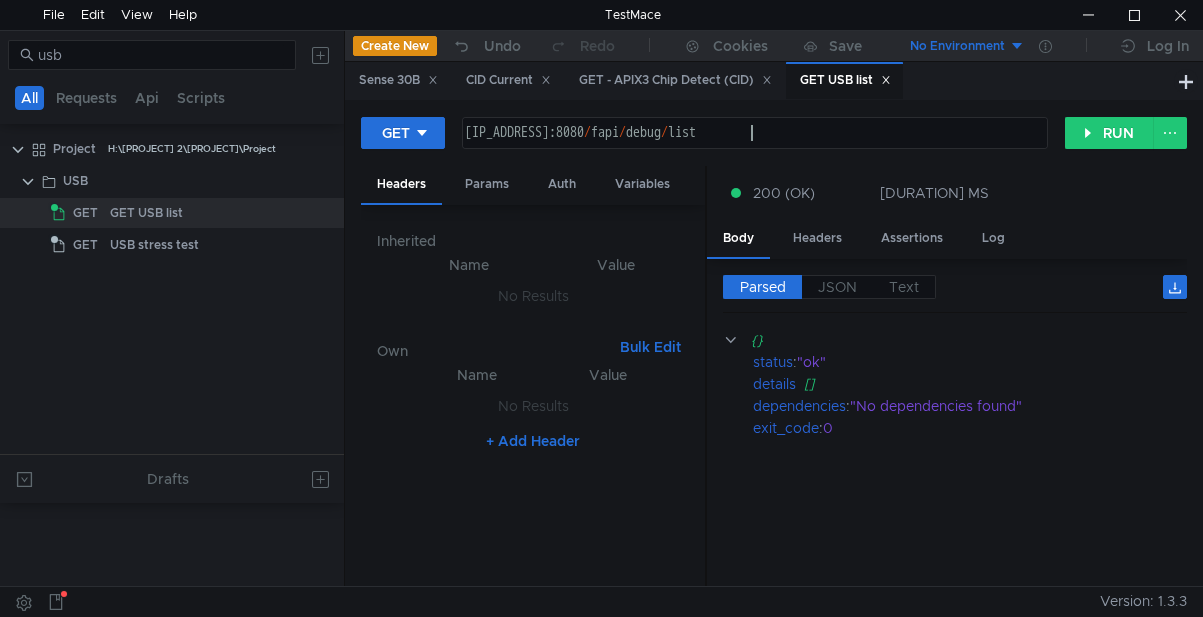click on "[IP_ADDRESS]:8080 / fapi / debug / list" at bounding box center [753, 149] 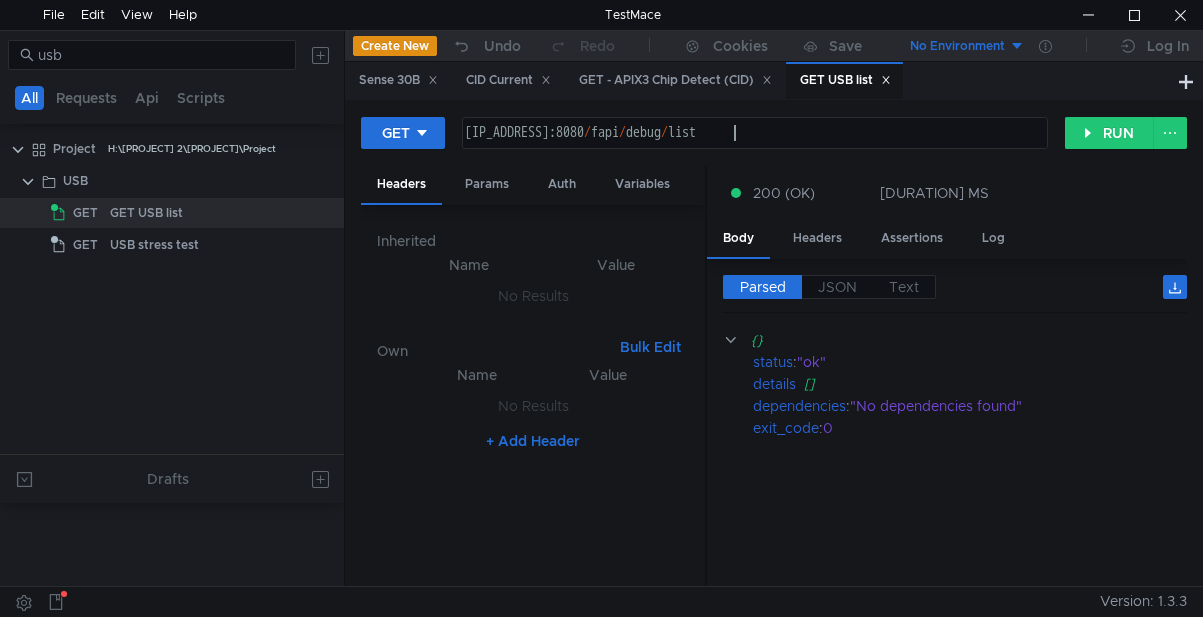 click on "[IP_ADDRESS]:8080 / fapi / debug / list" at bounding box center [753, 149] 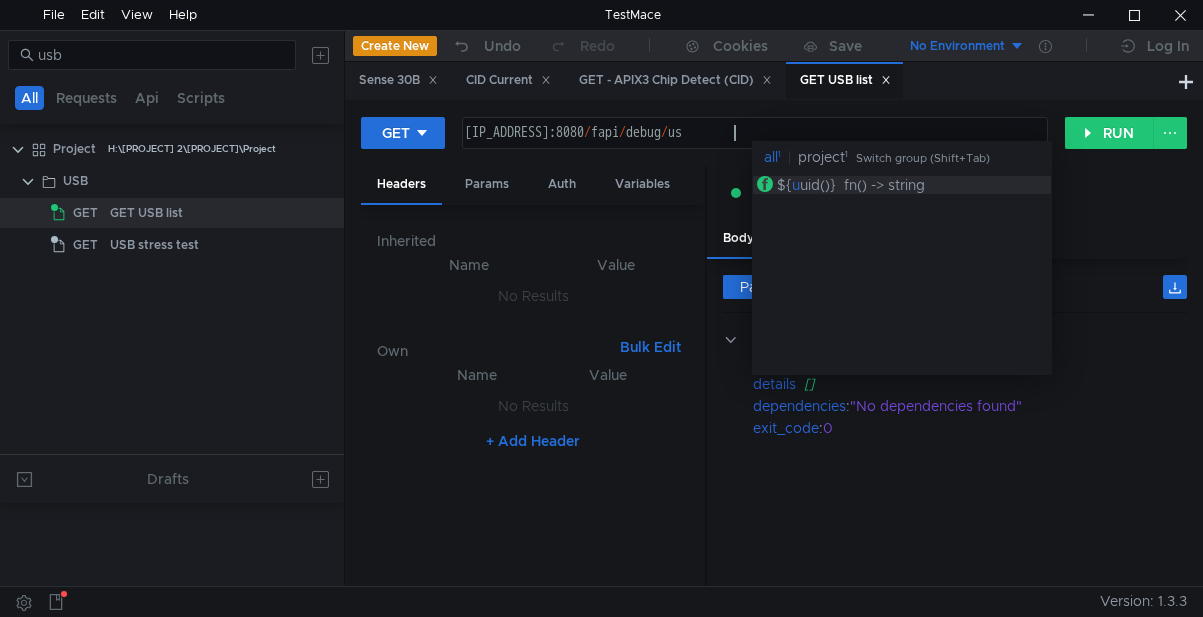 scroll, scrollTop: 0, scrollLeft: 19, axis: horizontal 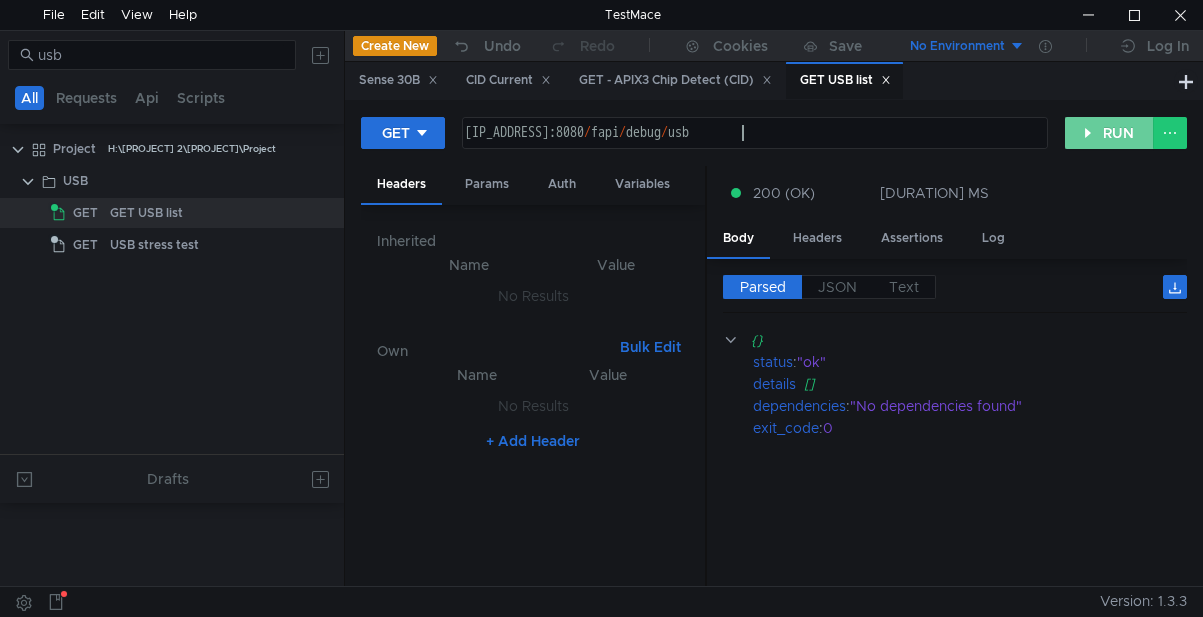type on "[IP_ADDRESS]:8080/fapi/debug/usb" 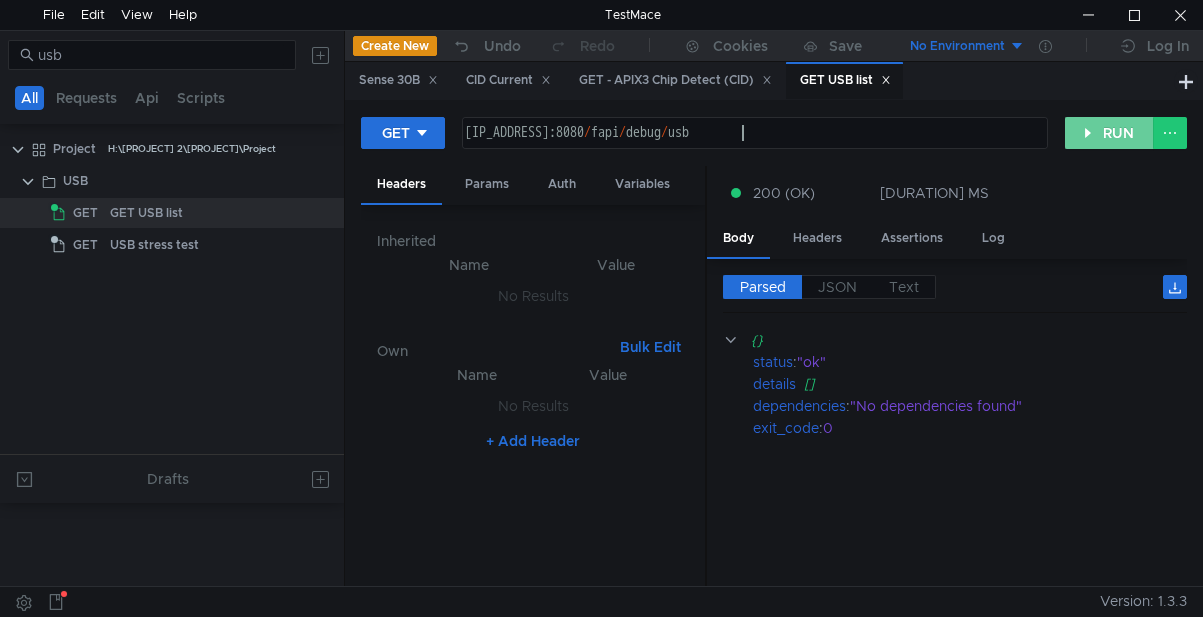 click on "RUN" at bounding box center [1109, 133] 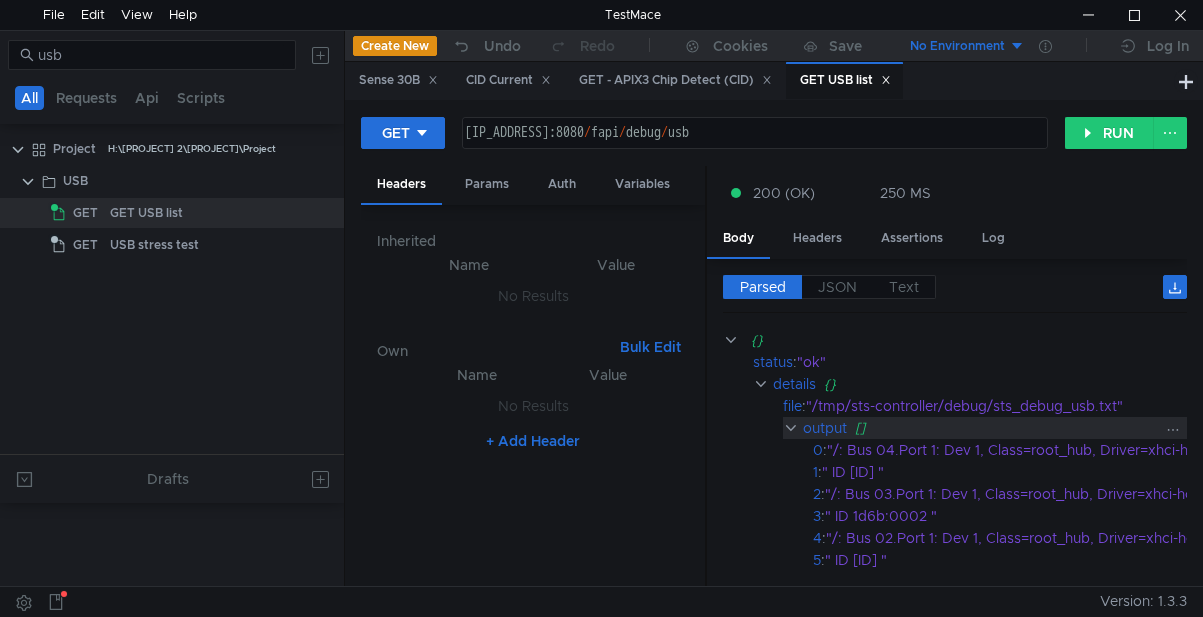 scroll, scrollTop: 100, scrollLeft: 0, axis: vertical 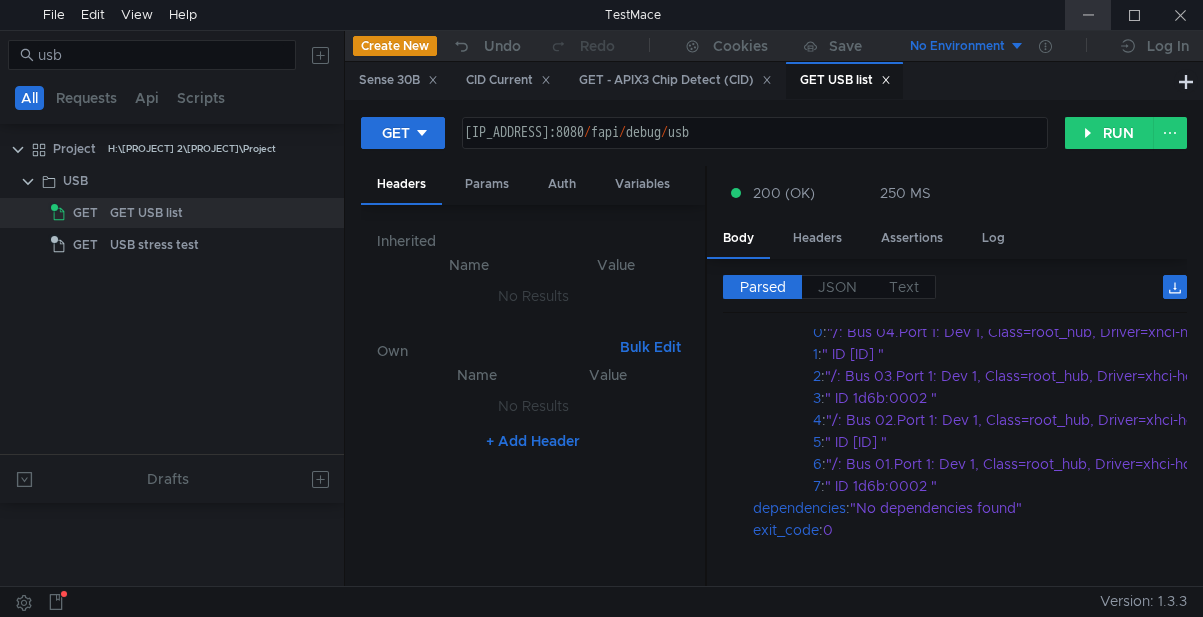 click at bounding box center (1088, 15) 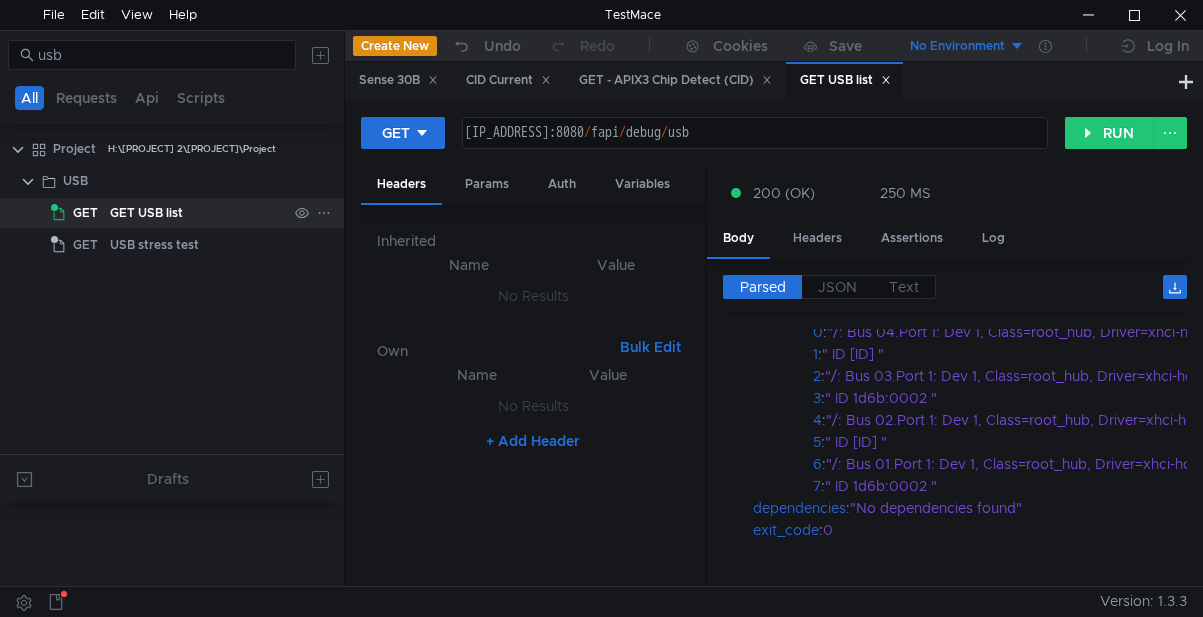 click on "GET USB list" at bounding box center (146, 213) 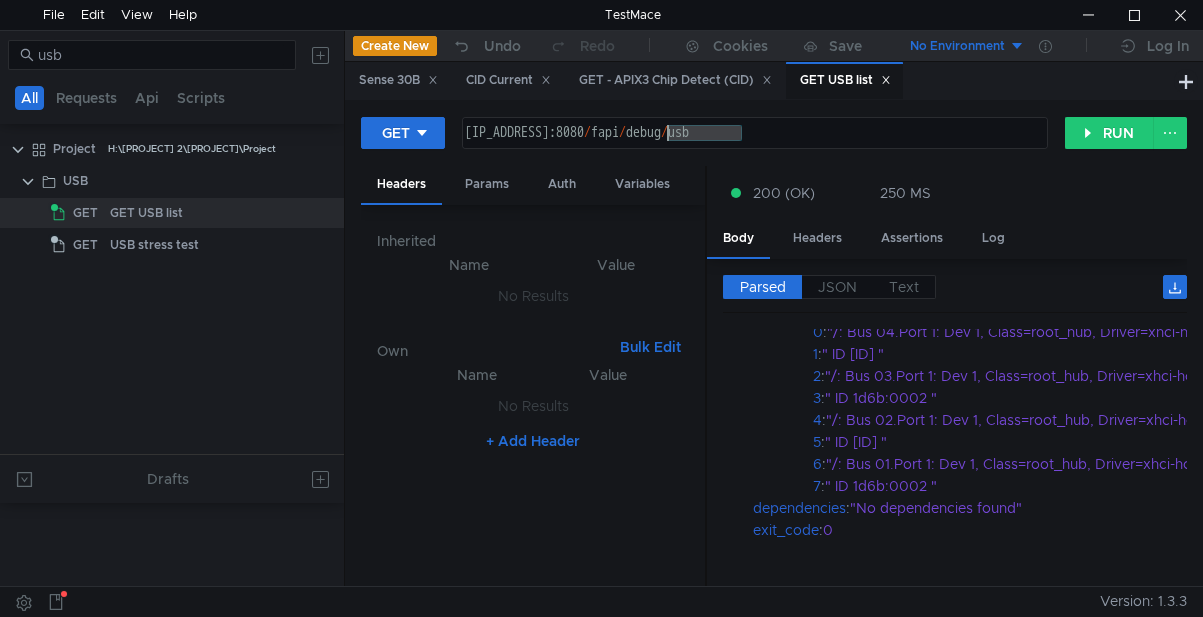 drag, startPoint x: 777, startPoint y: 141, endPoint x: 667, endPoint y: 148, distance: 110.2225 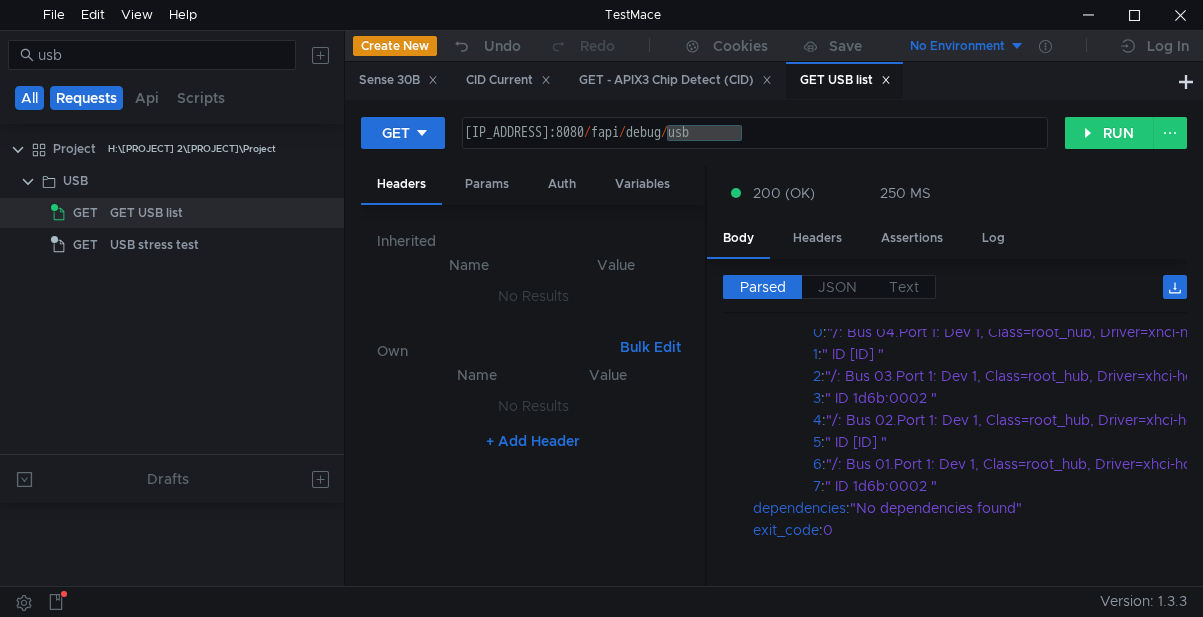 click on "Requests" at bounding box center [86, 98] 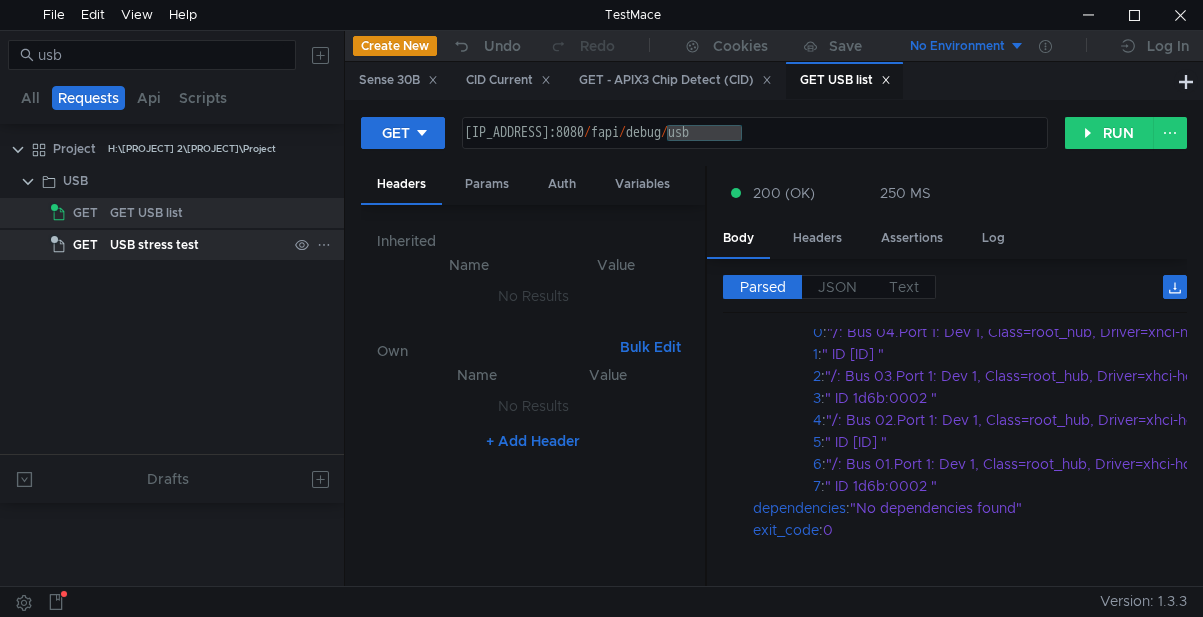 click on "USB stress test" at bounding box center [146, 213] 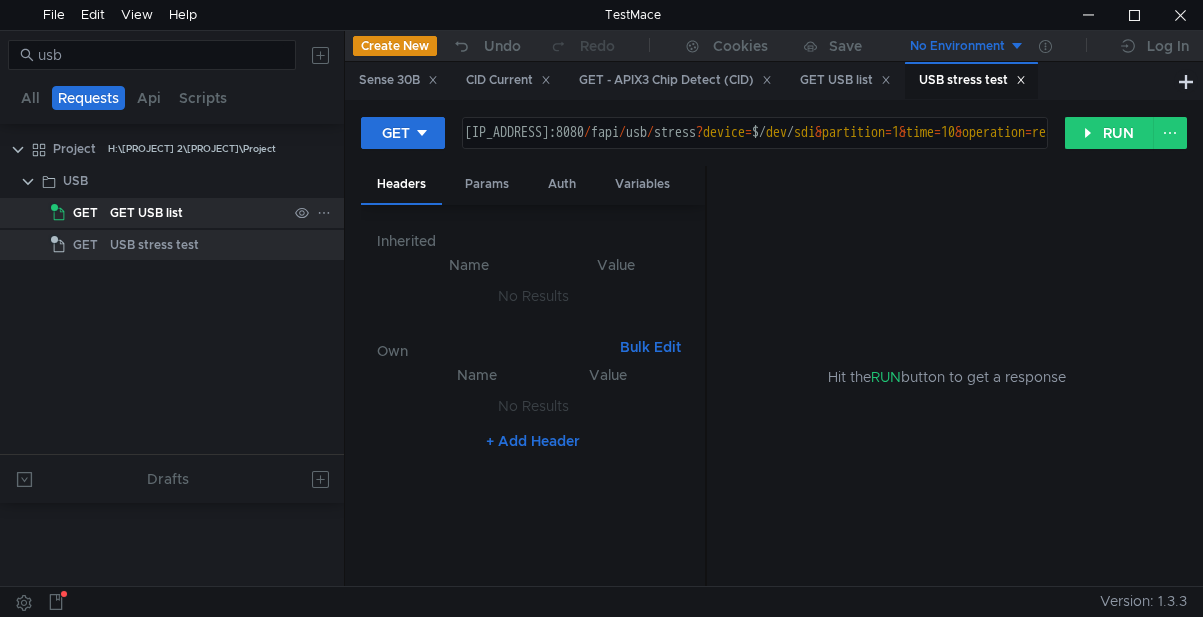 click on "GET USB list" at bounding box center (146, 213) 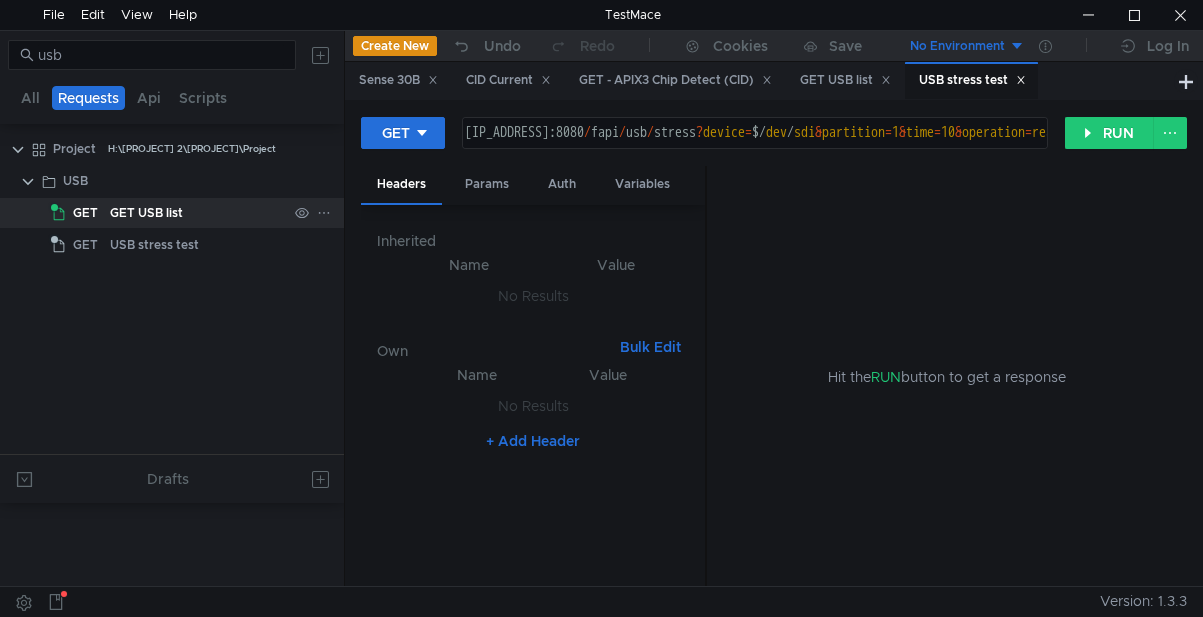 click on "GET USB list" at bounding box center [146, 213] 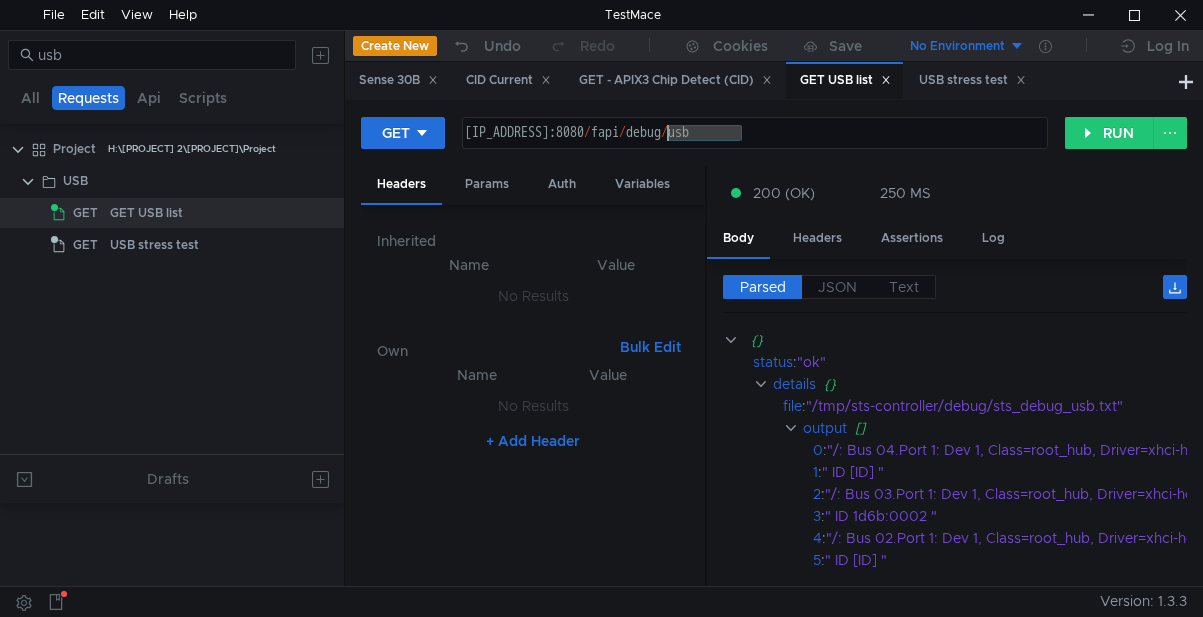 click on "[IP_ADDRESS]:8080 / fapi / debug / usb" at bounding box center (755, 133) 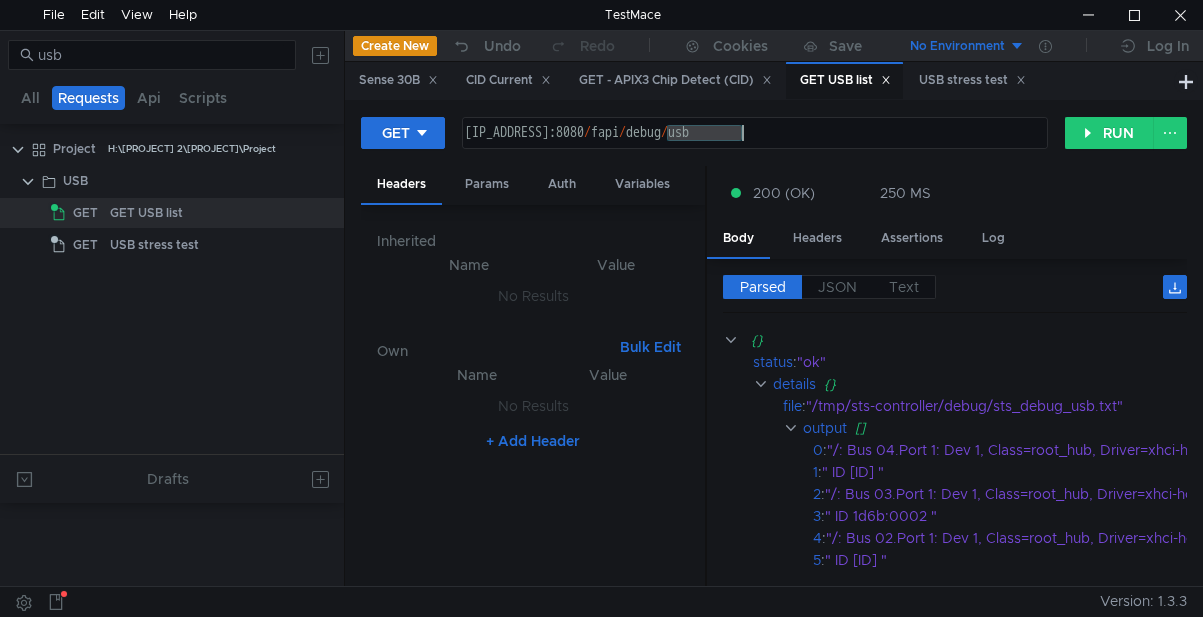 drag, startPoint x: 669, startPoint y: 136, endPoint x: 924, endPoint y: 122, distance: 255.38402 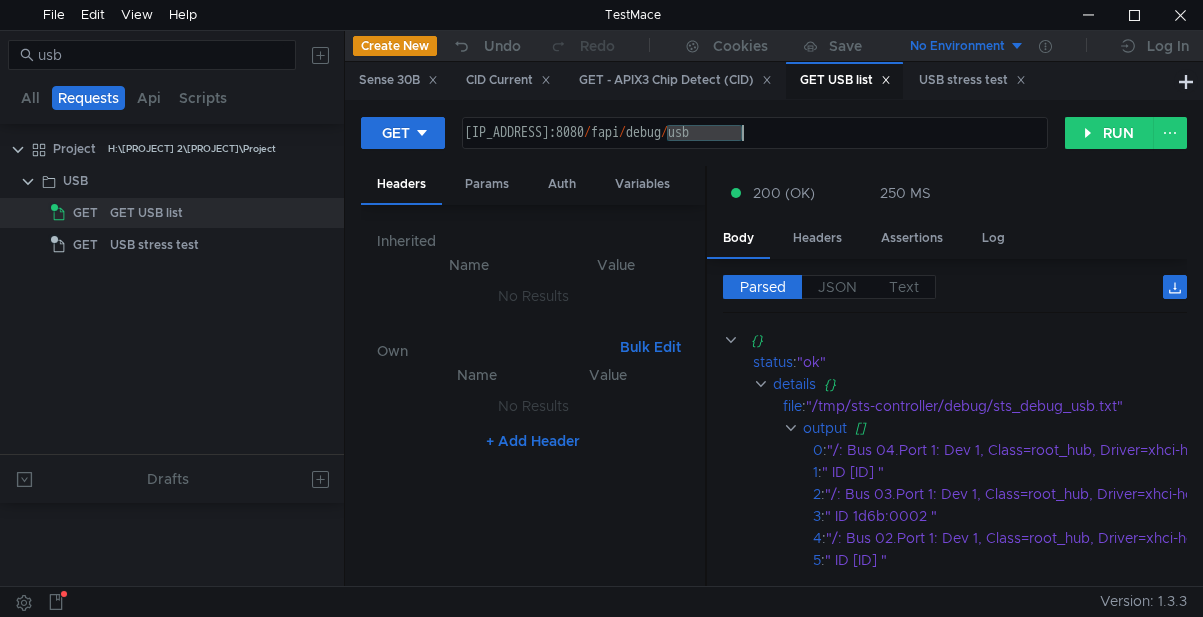 click on "[IP_ADDRESS]:8080 / fapi / debug / usb" at bounding box center [755, 133] 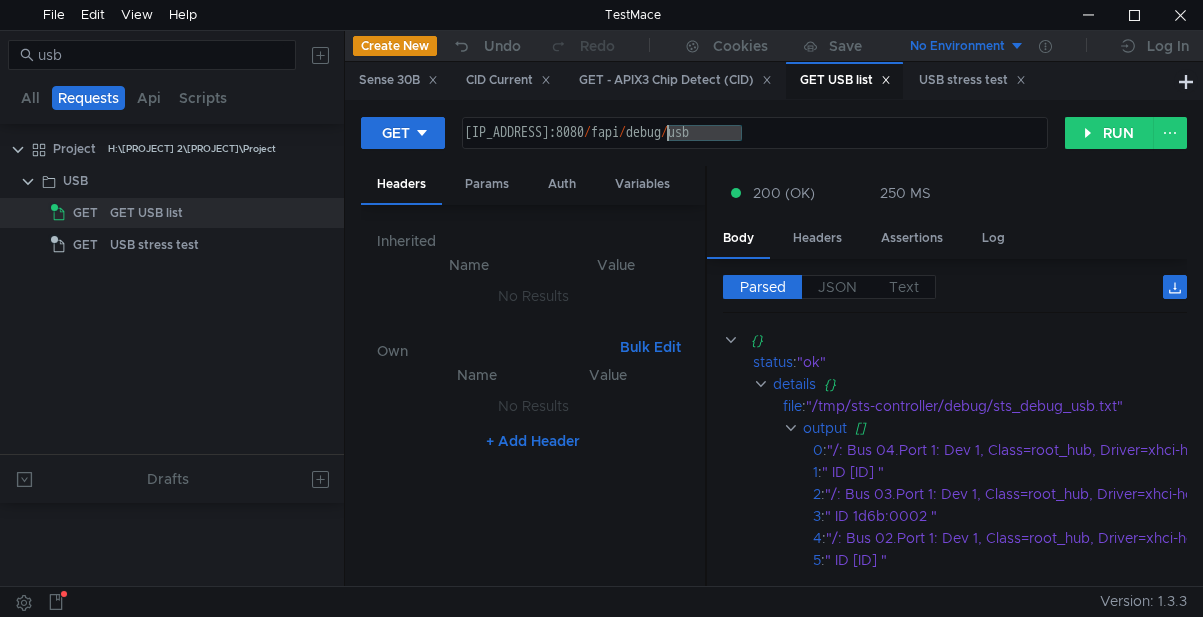drag, startPoint x: 783, startPoint y: 135, endPoint x: 668, endPoint y: 160, distance: 117.68602 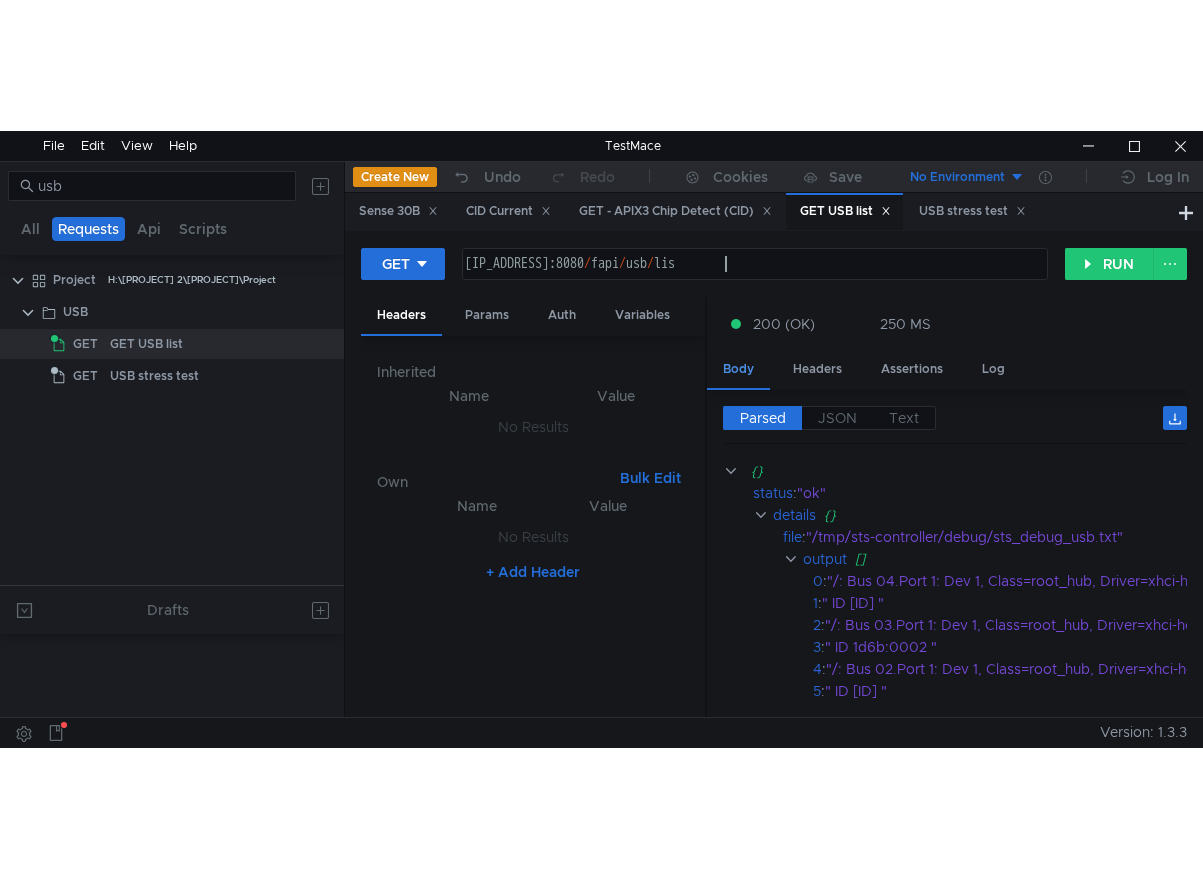 scroll, scrollTop: 0, scrollLeft: 18, axis: horizontal 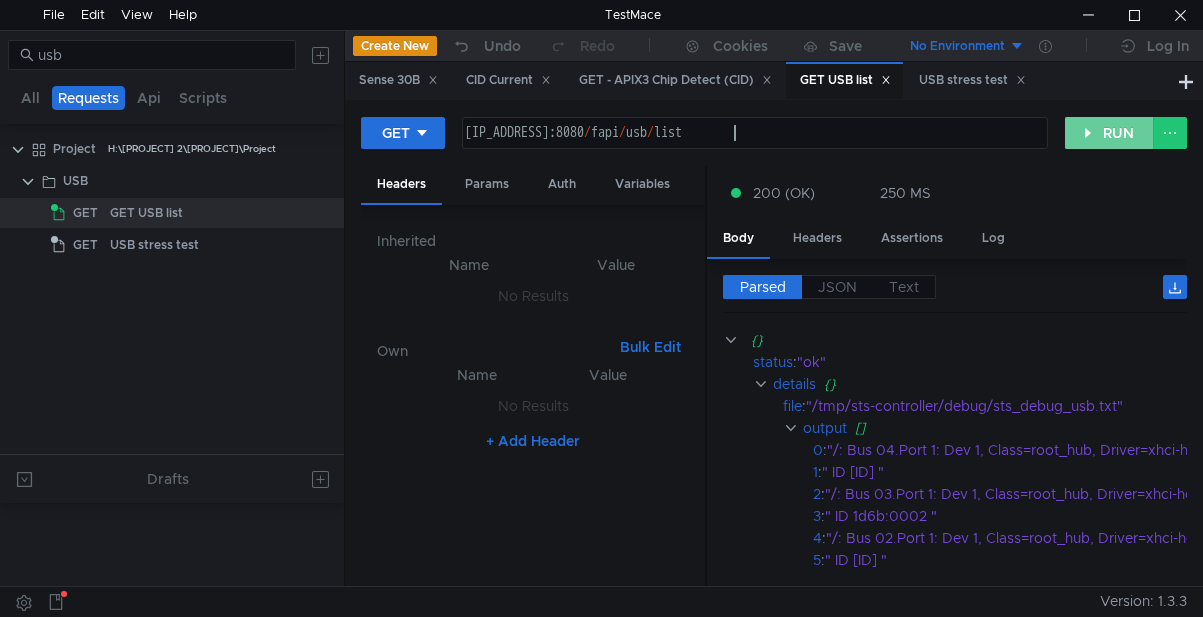 type on "[IP_ADDRESS]:8080/fapi/usb/list" 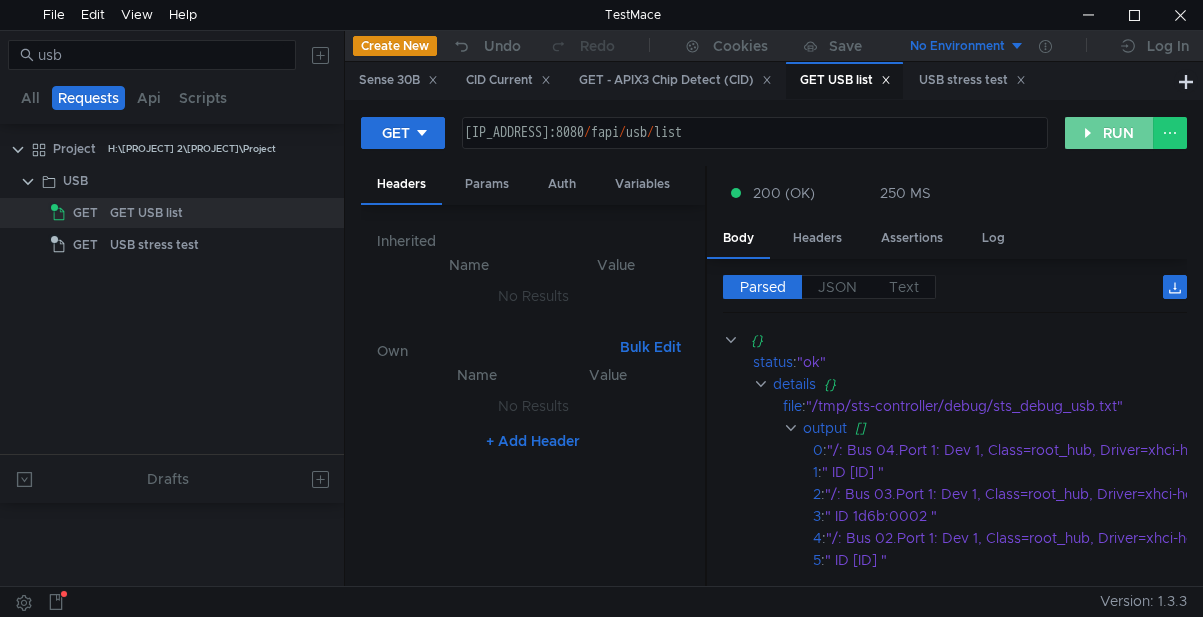 click on "RUN" at bounding box center [1109, 133] 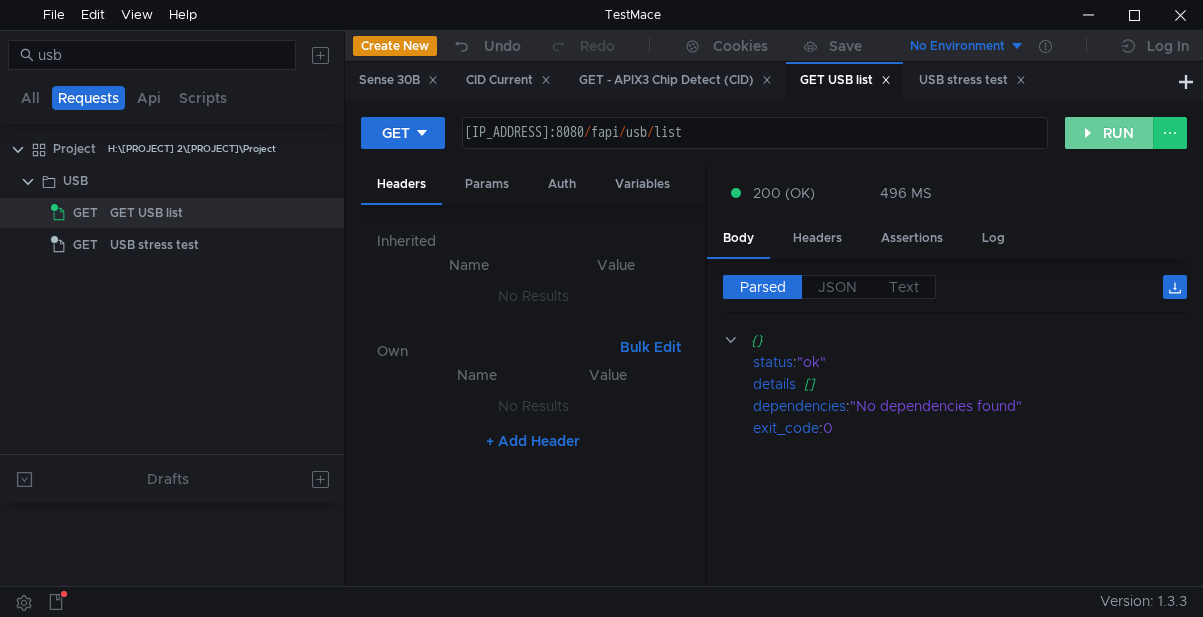 click on "RUN" at bounding box center [1109, 133] 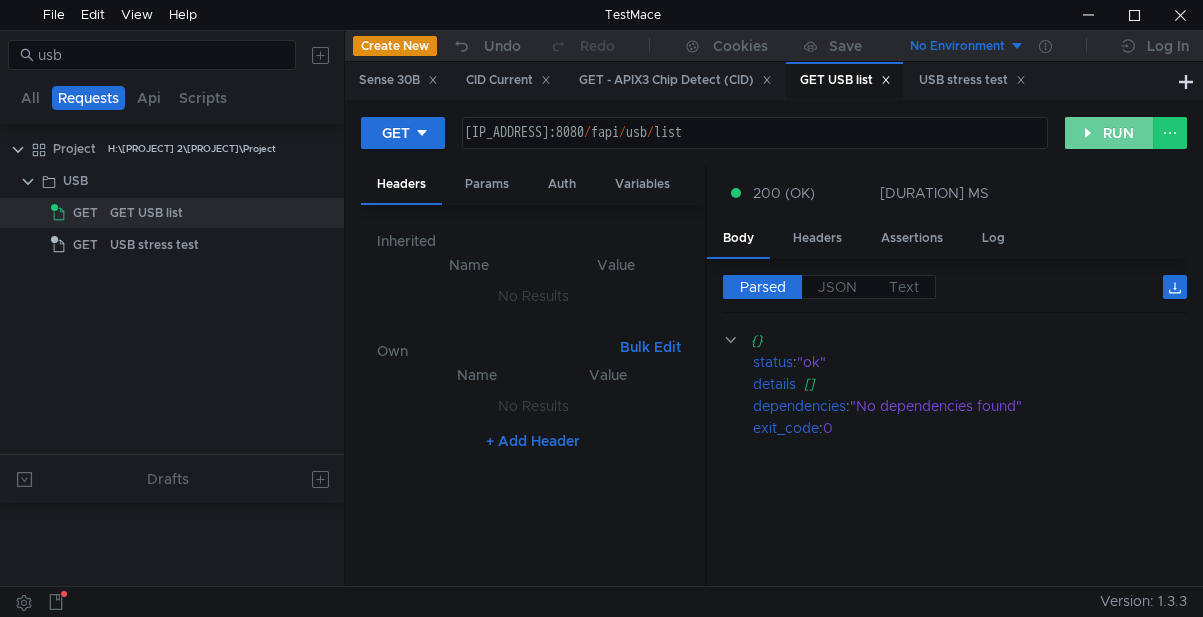 click on "RUN" at bounding box center (1109, 133) 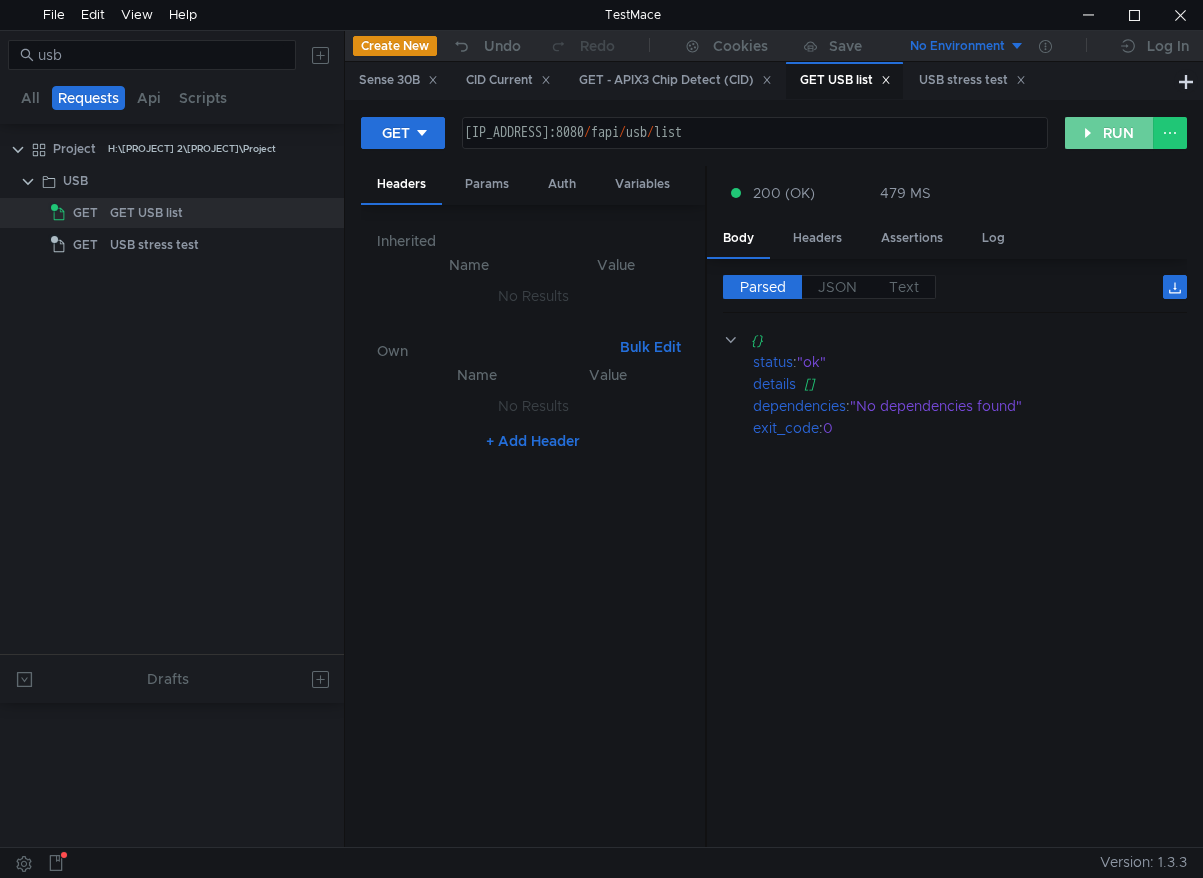 click on "RUN" at bounding box center [1109, 133] 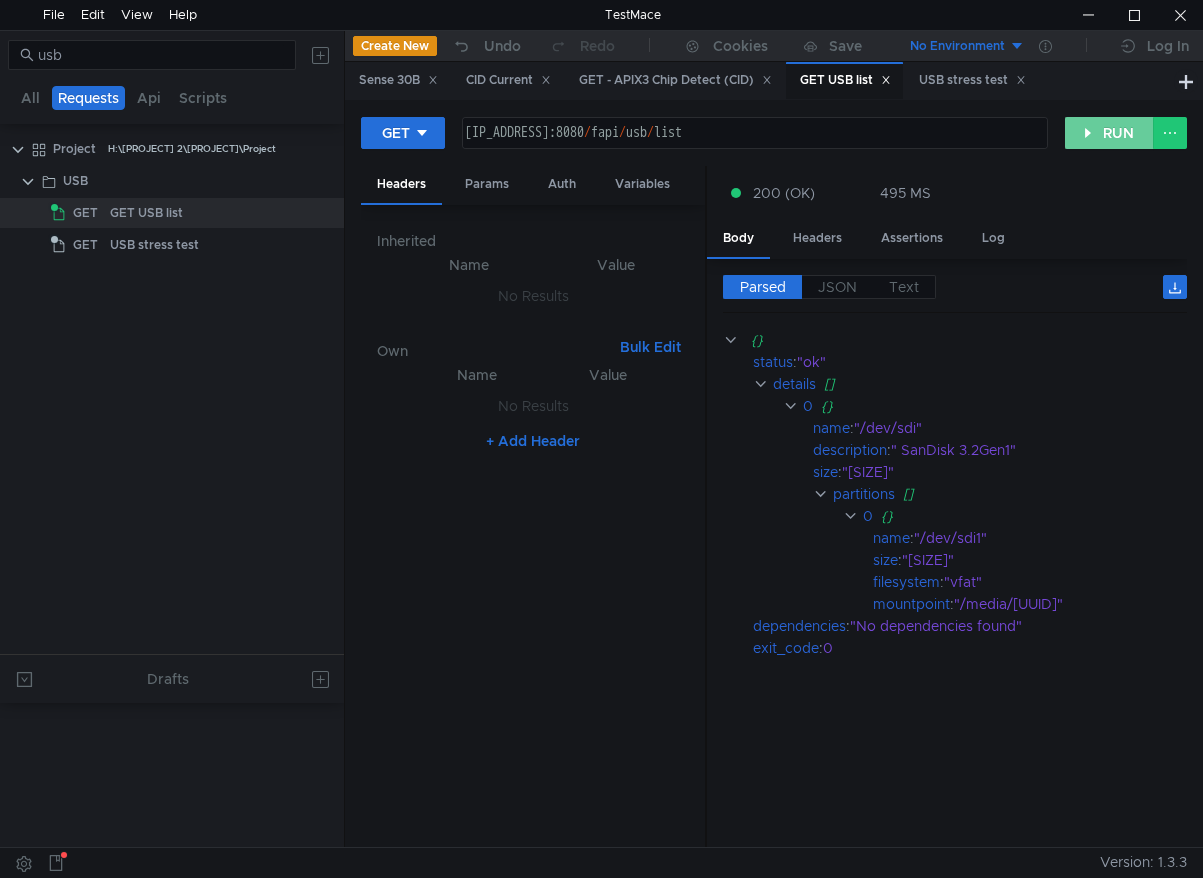 click on "RUN" at bounding box center [1109, 133] 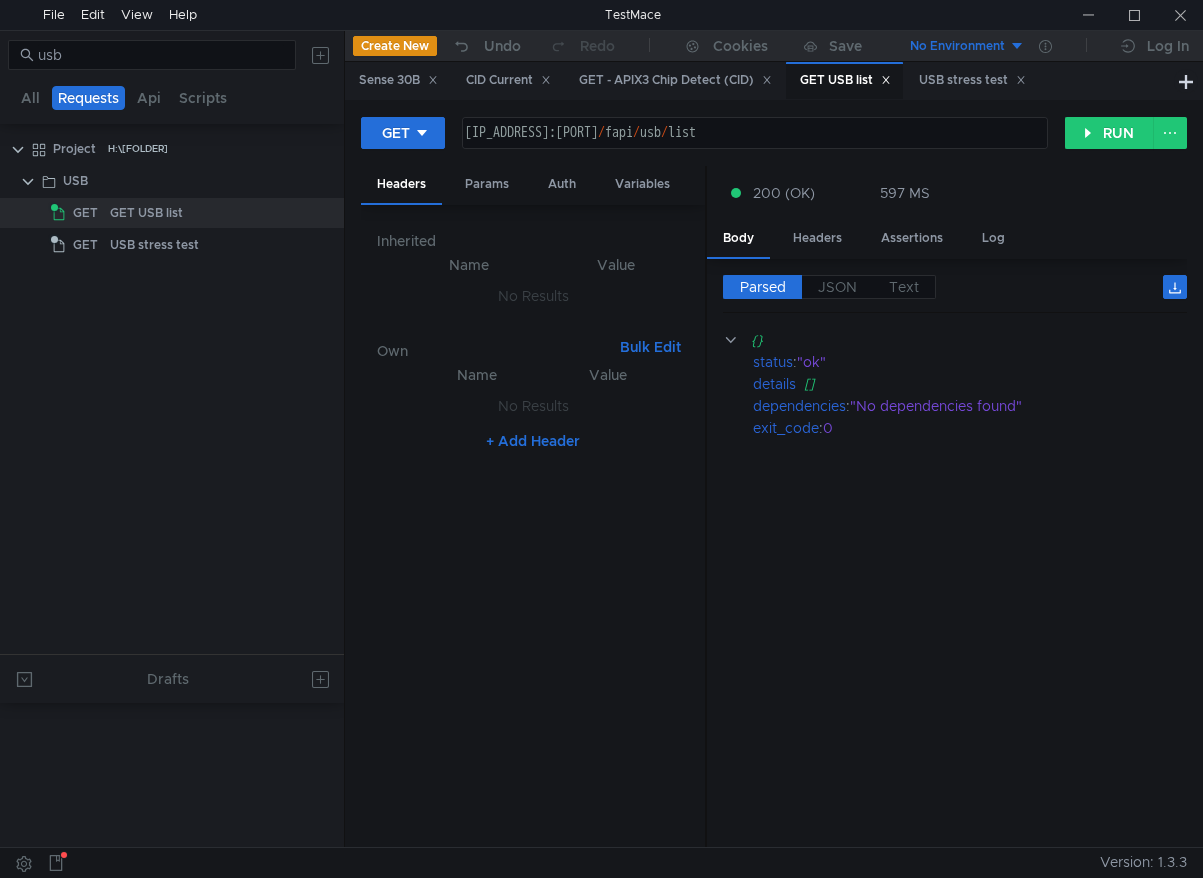 scroll, scrollTop: 0, scrollLeft: 0, axis: both 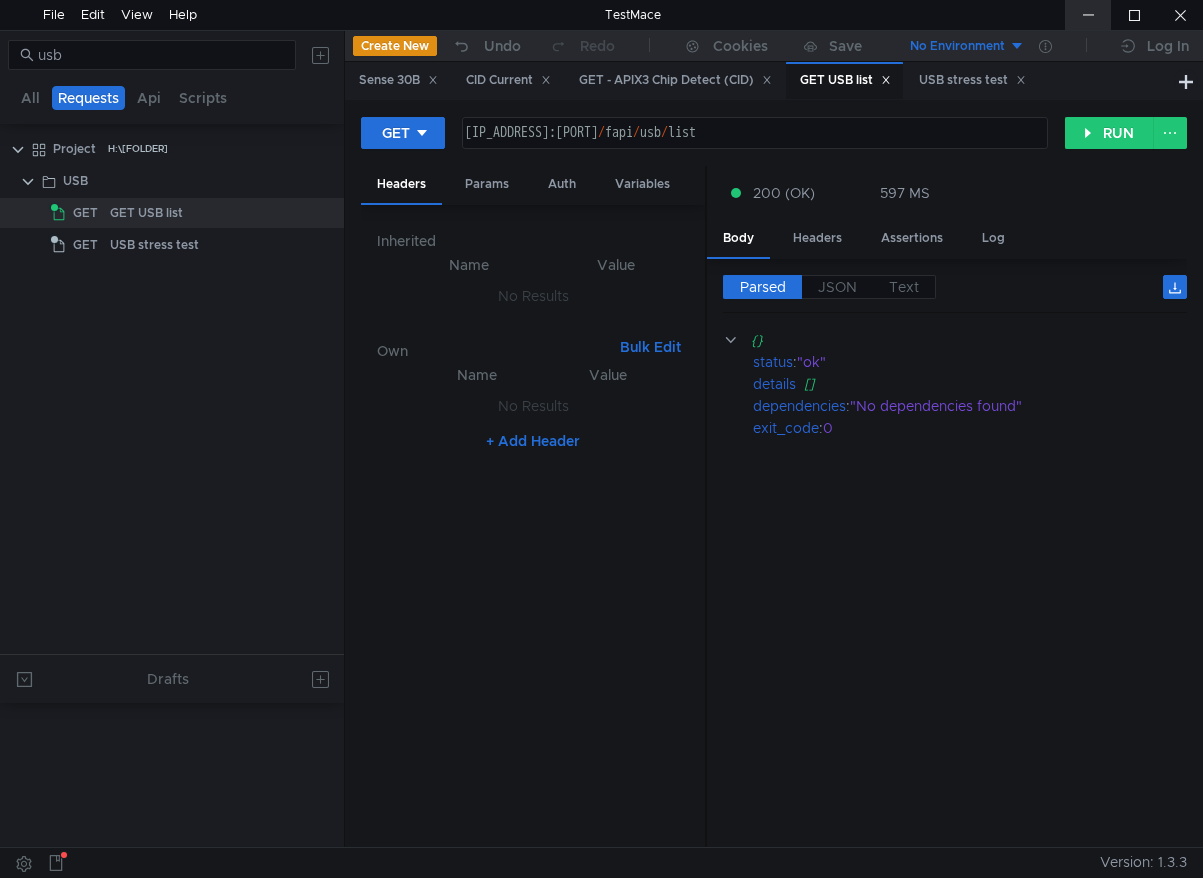 click at bounding box center (1088, 15) 